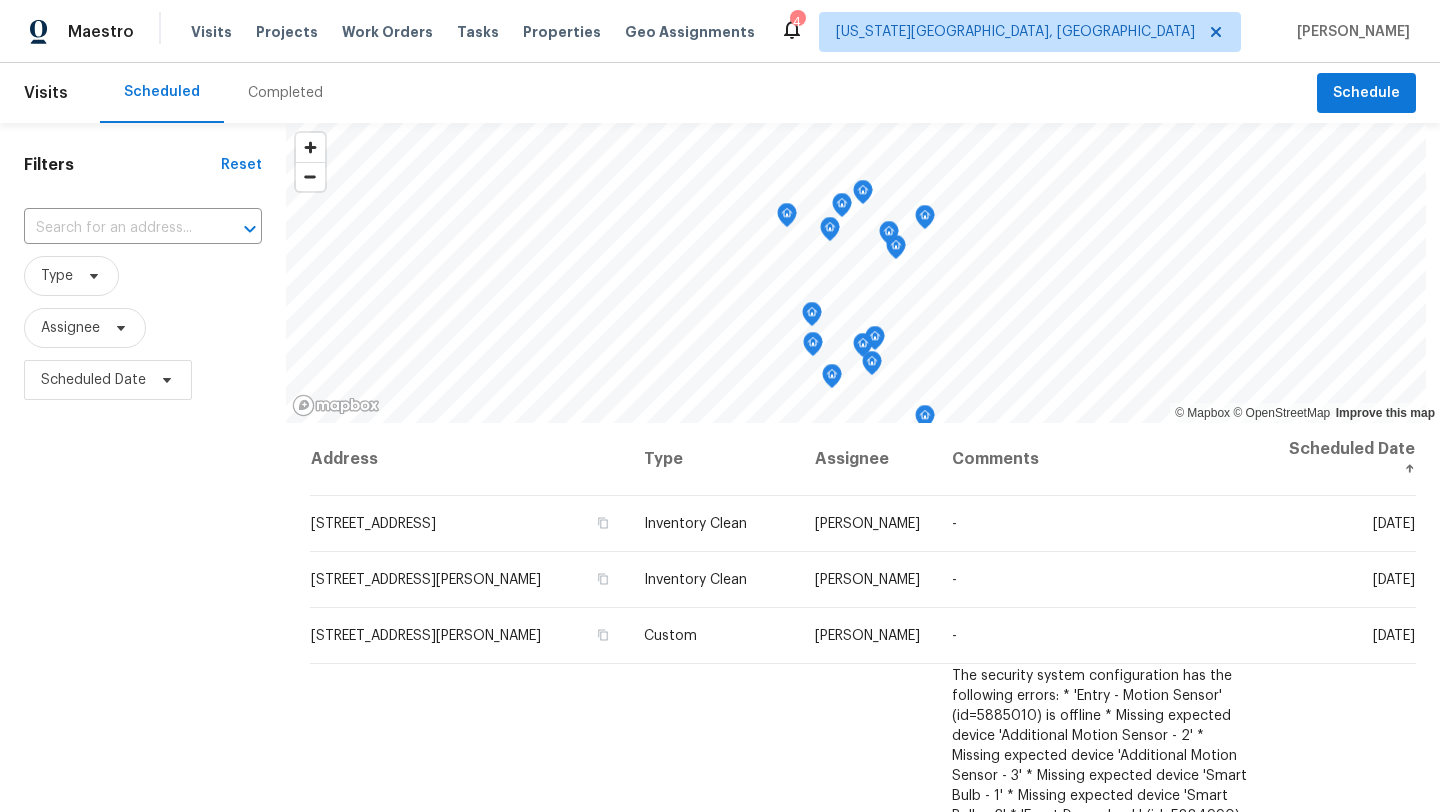 scroll, scrollTop: 0, scrollLeft: 0, axis: both 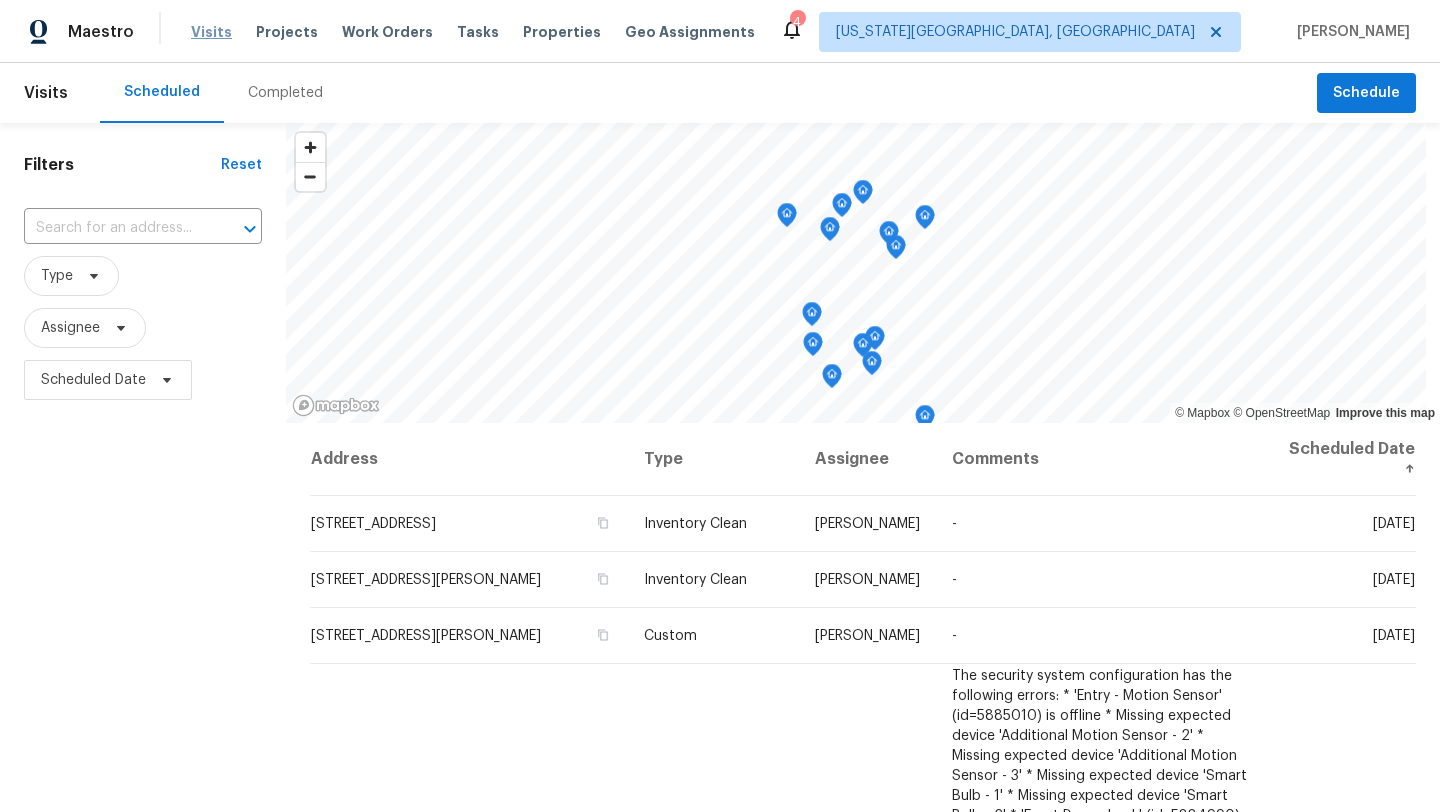 click on "Visits" at bounding box center (211, 32) 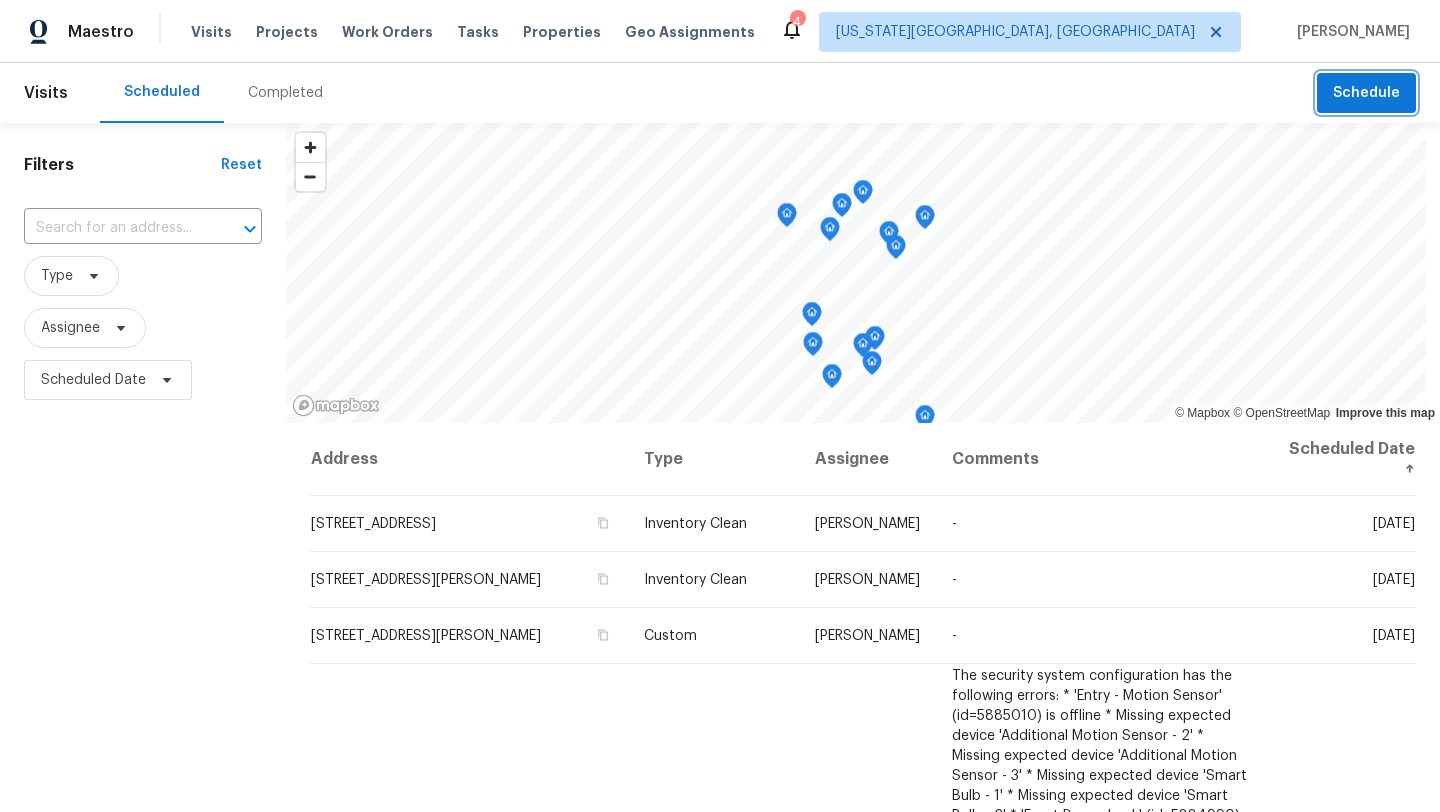 click on "Schedule" at bounding box center [1366, 93] 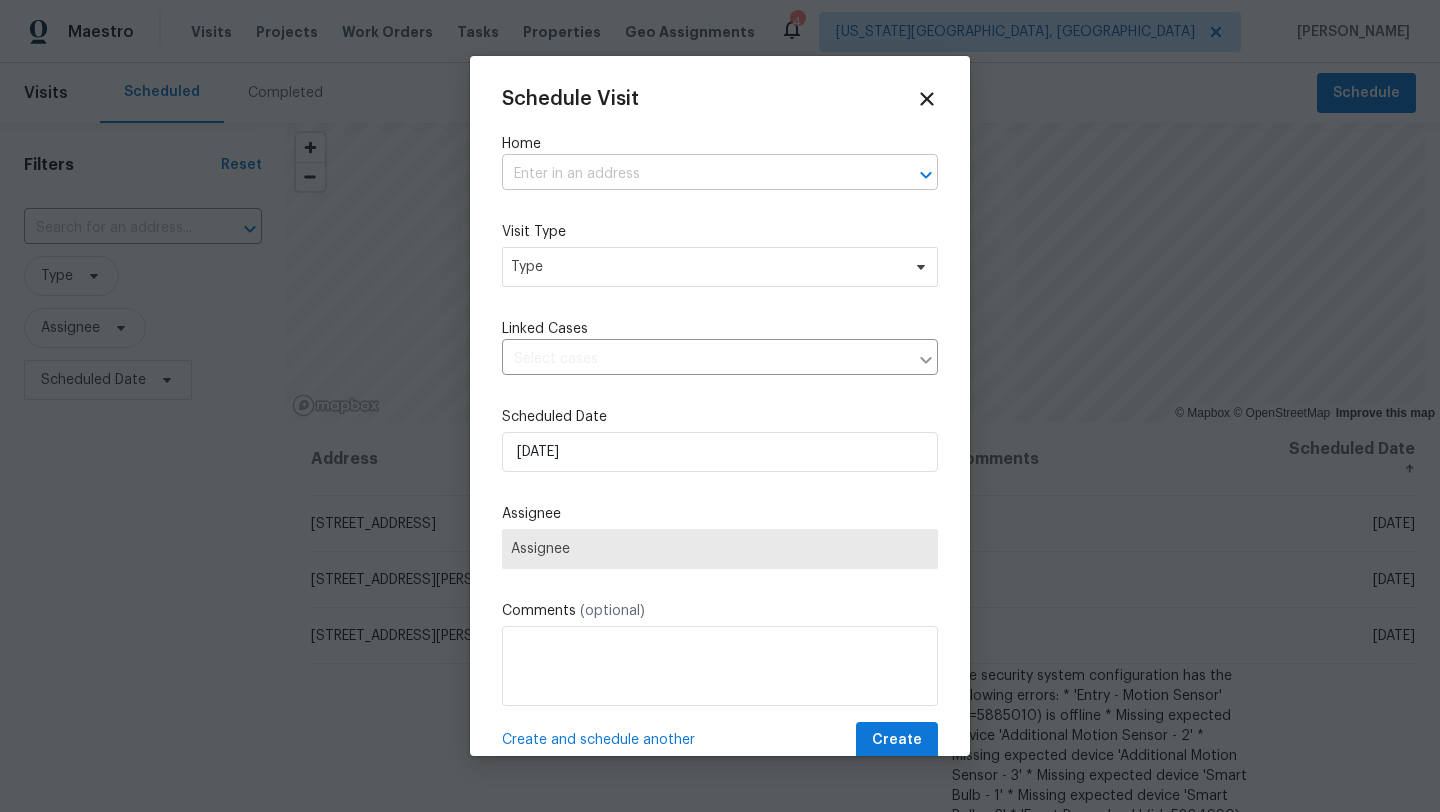 click at bounding box center (692, 174) 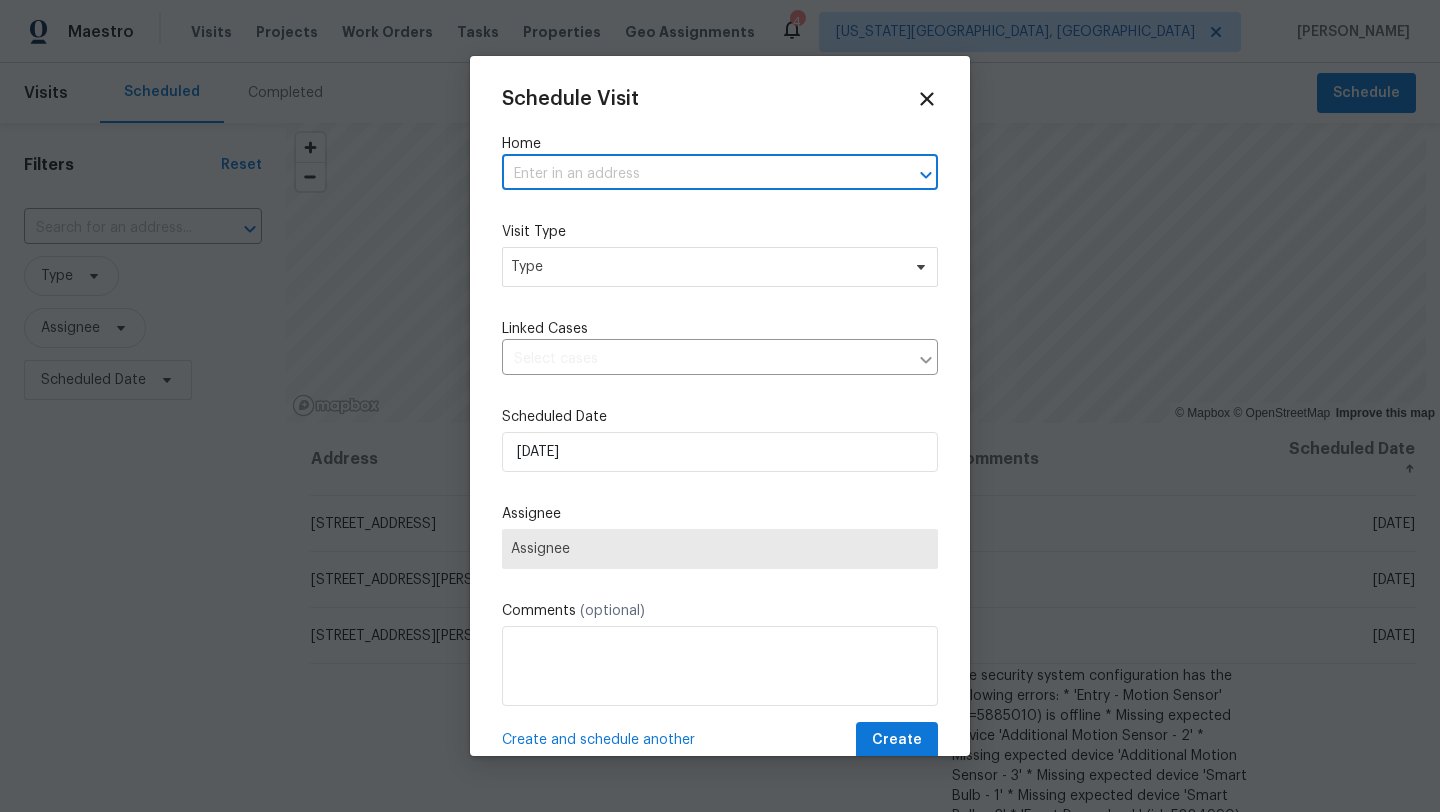 paste on "[STREET_ADDRESS][US_STATE]" 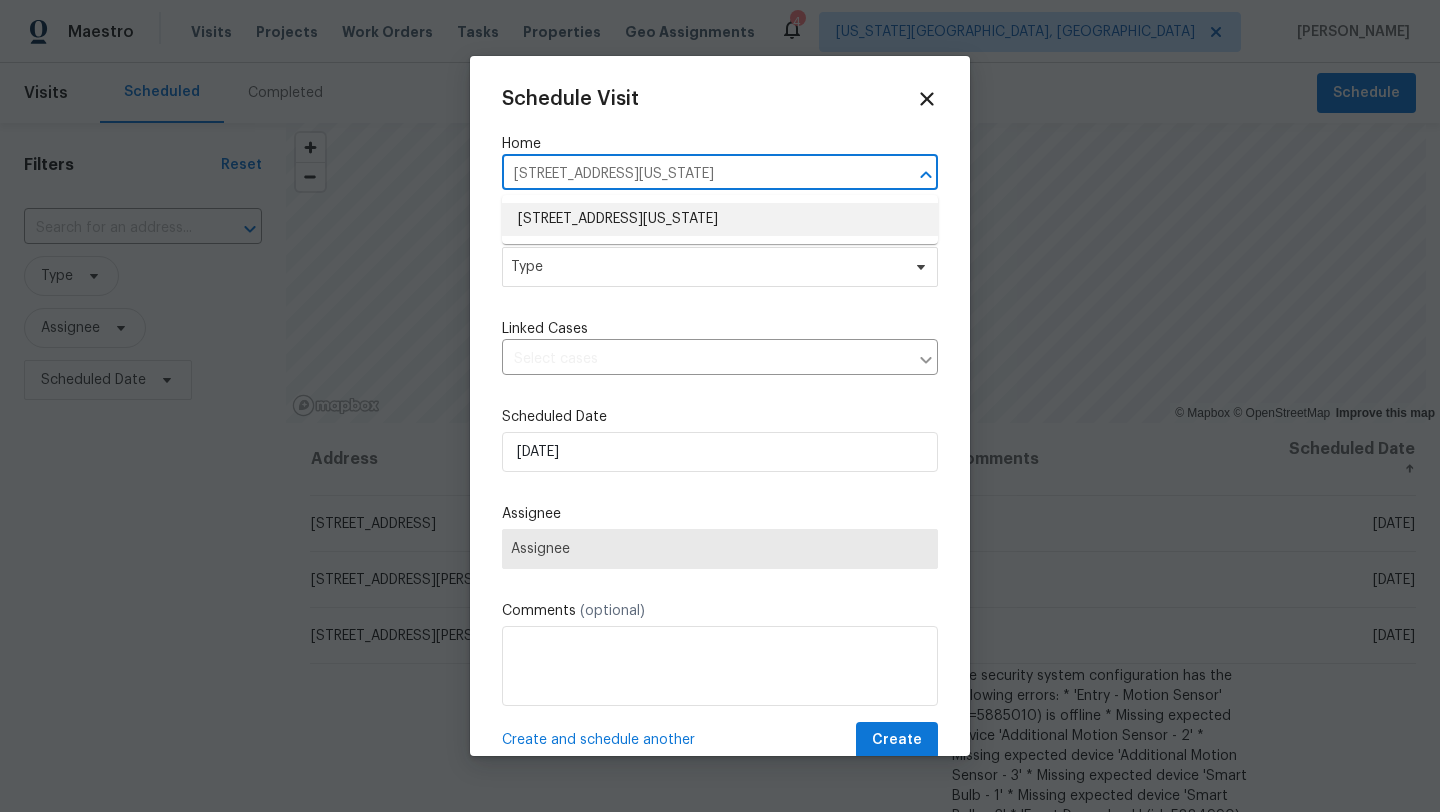 click on "[STREET_ADDRESS][US_STATE]" at bounding box center (720, 219) 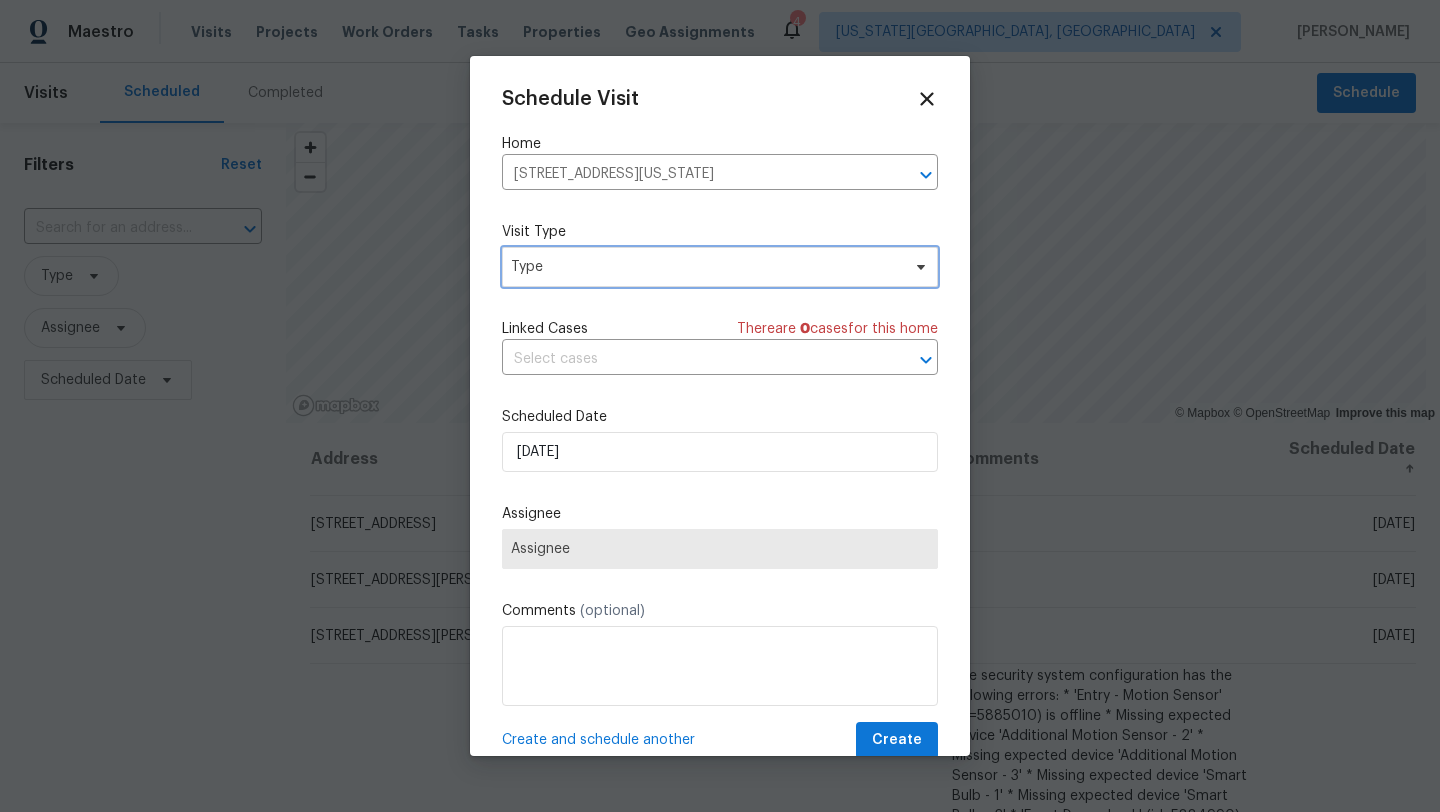 click on "Type" at bounding box center (705, 267) 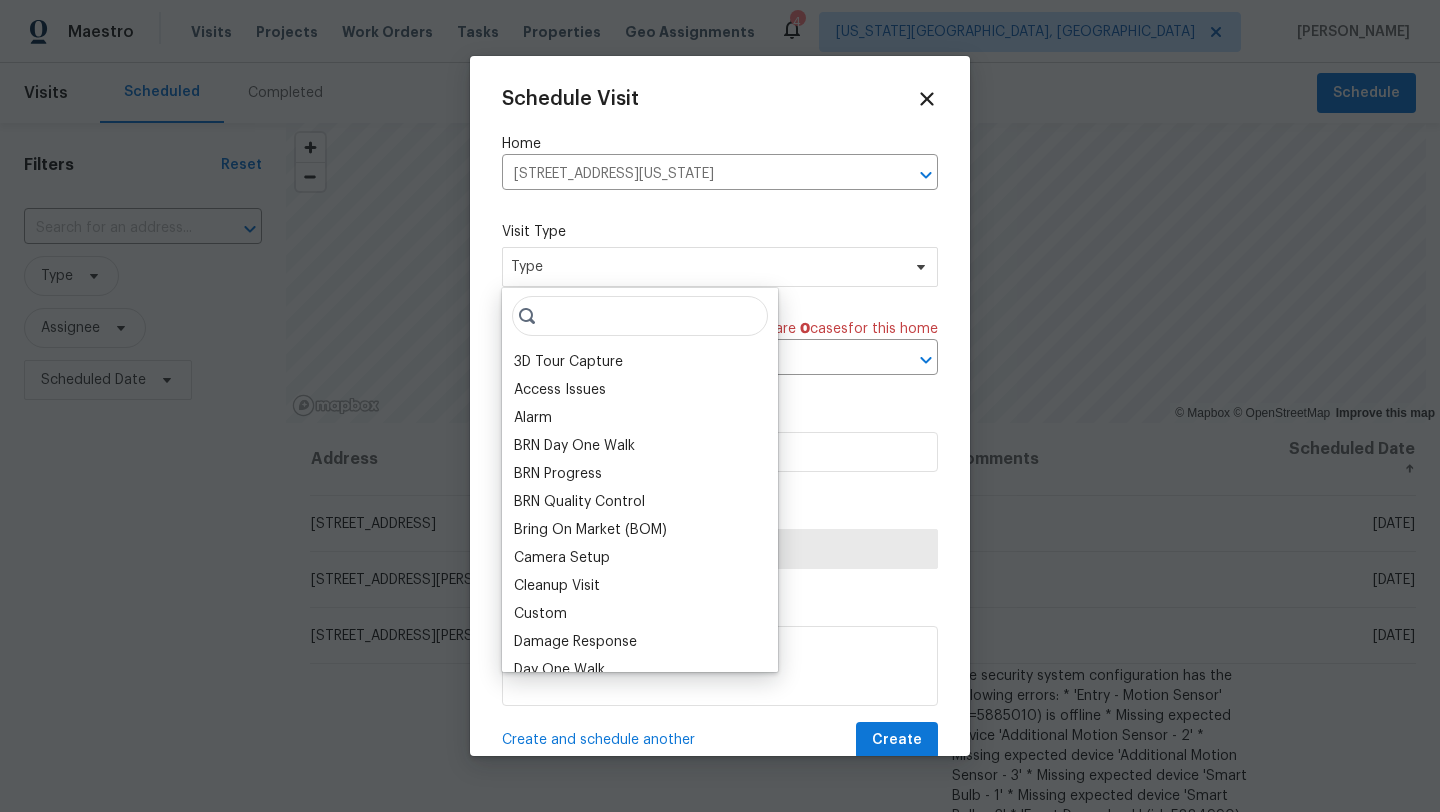 type on "e" 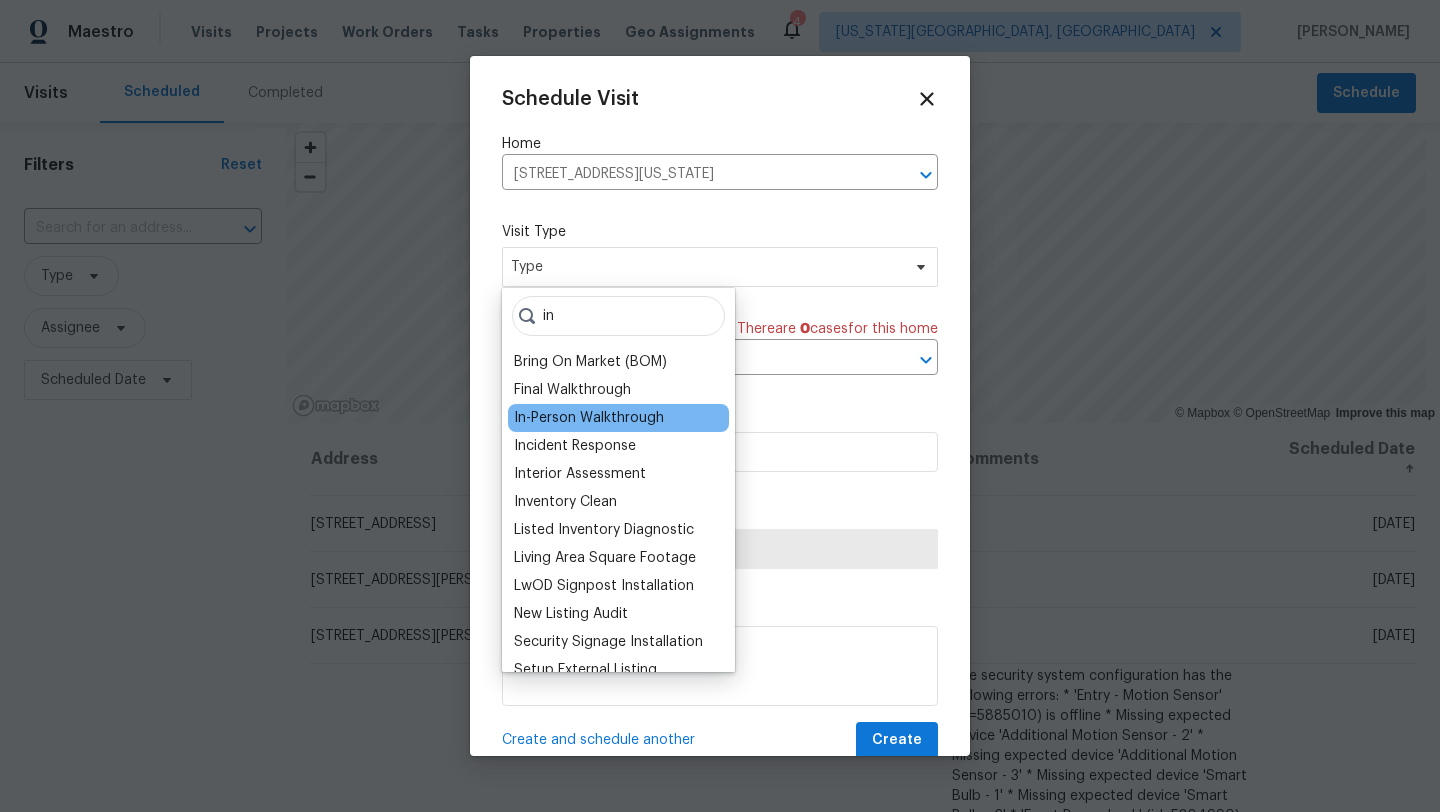 type on "in" 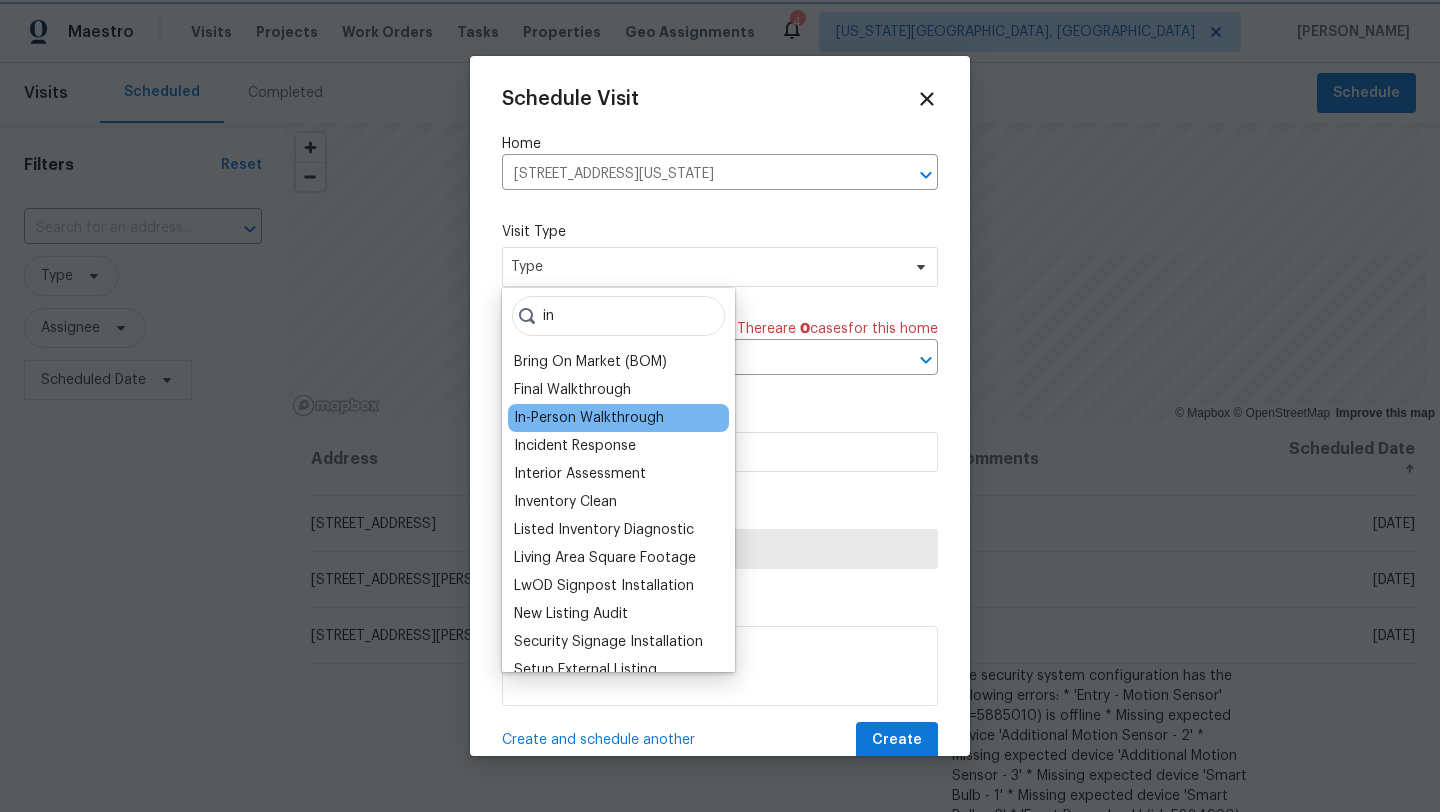 type on "07/21/2025 3:34 pm" 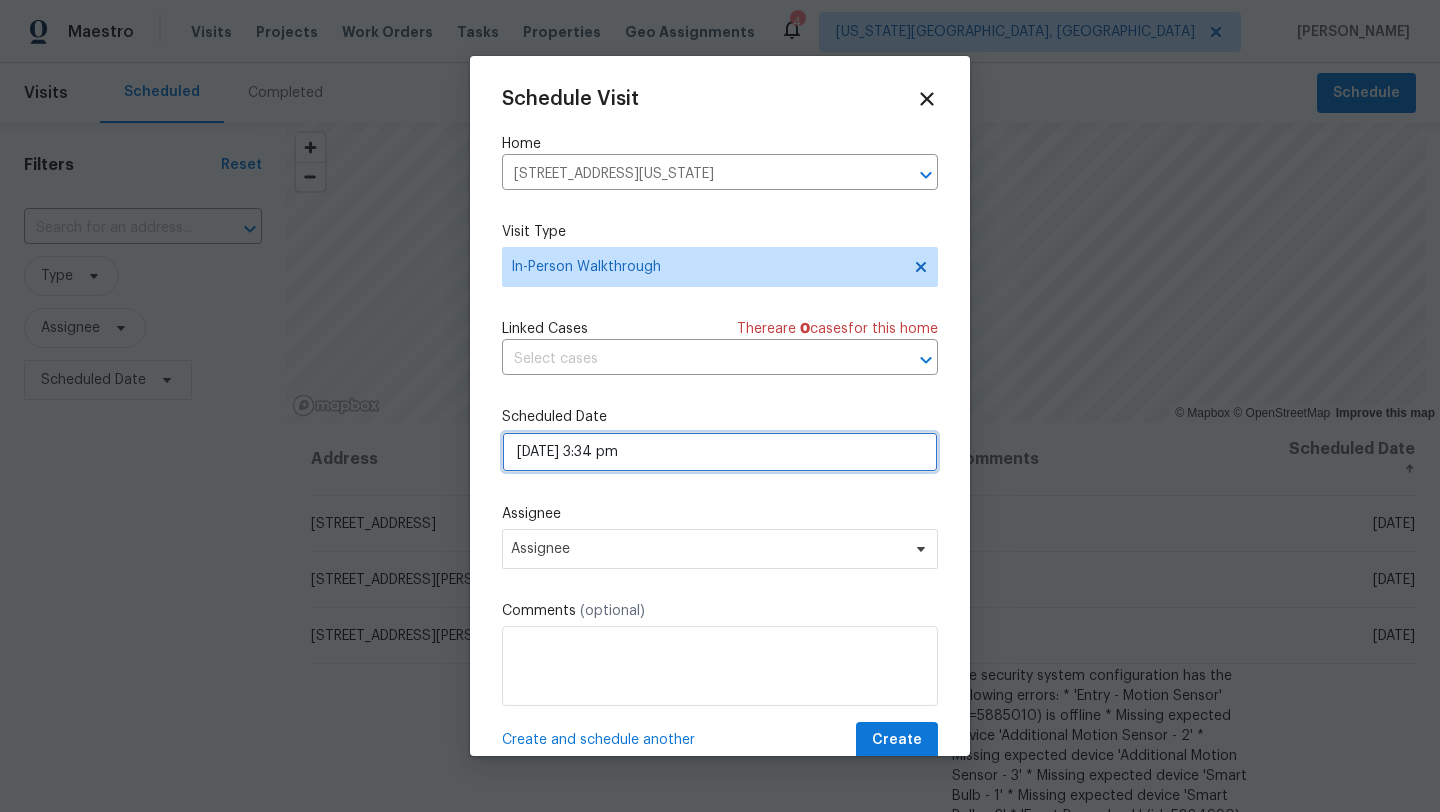 select on "pm" 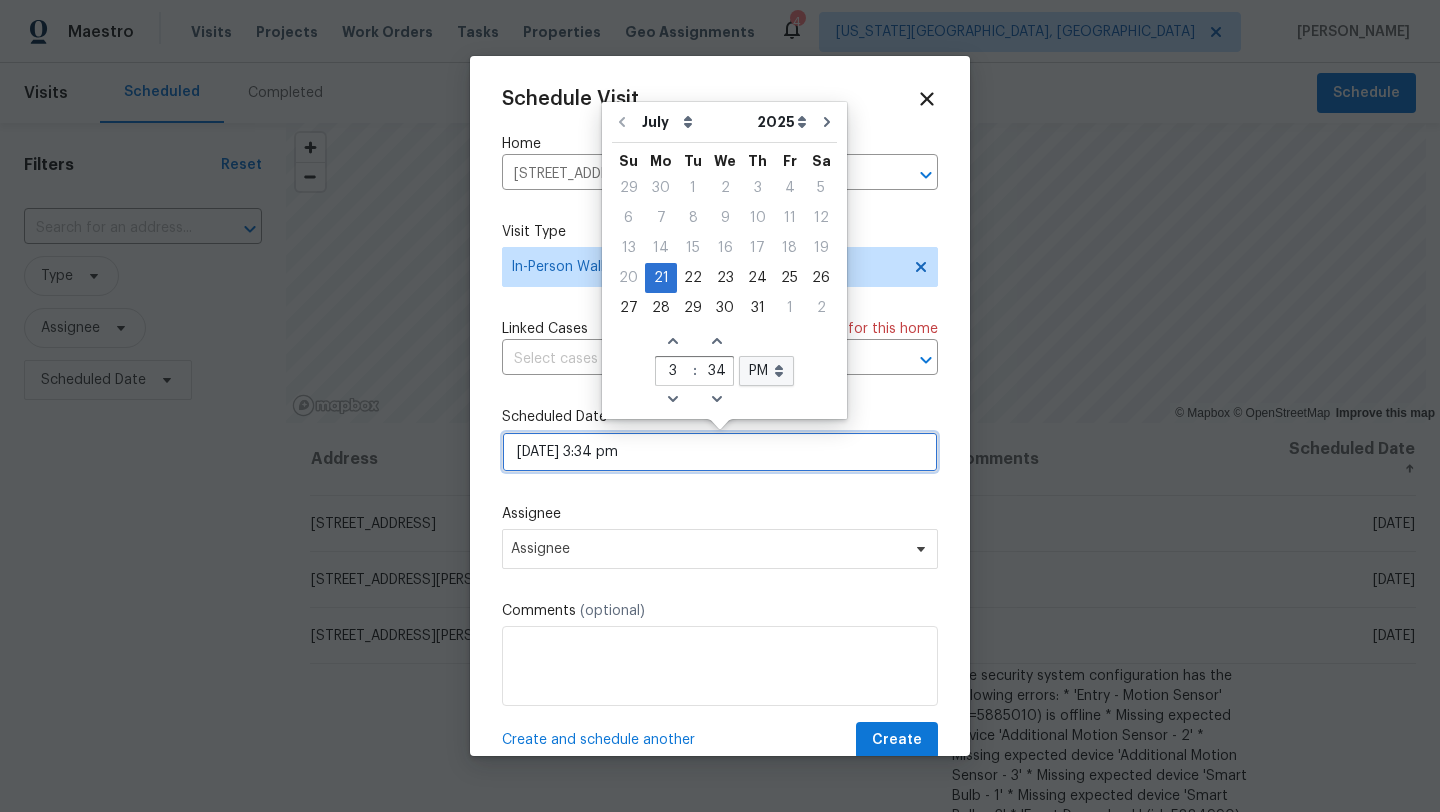 click on "07/21/2025 3:34 pm" at bounding box center [720, 452] 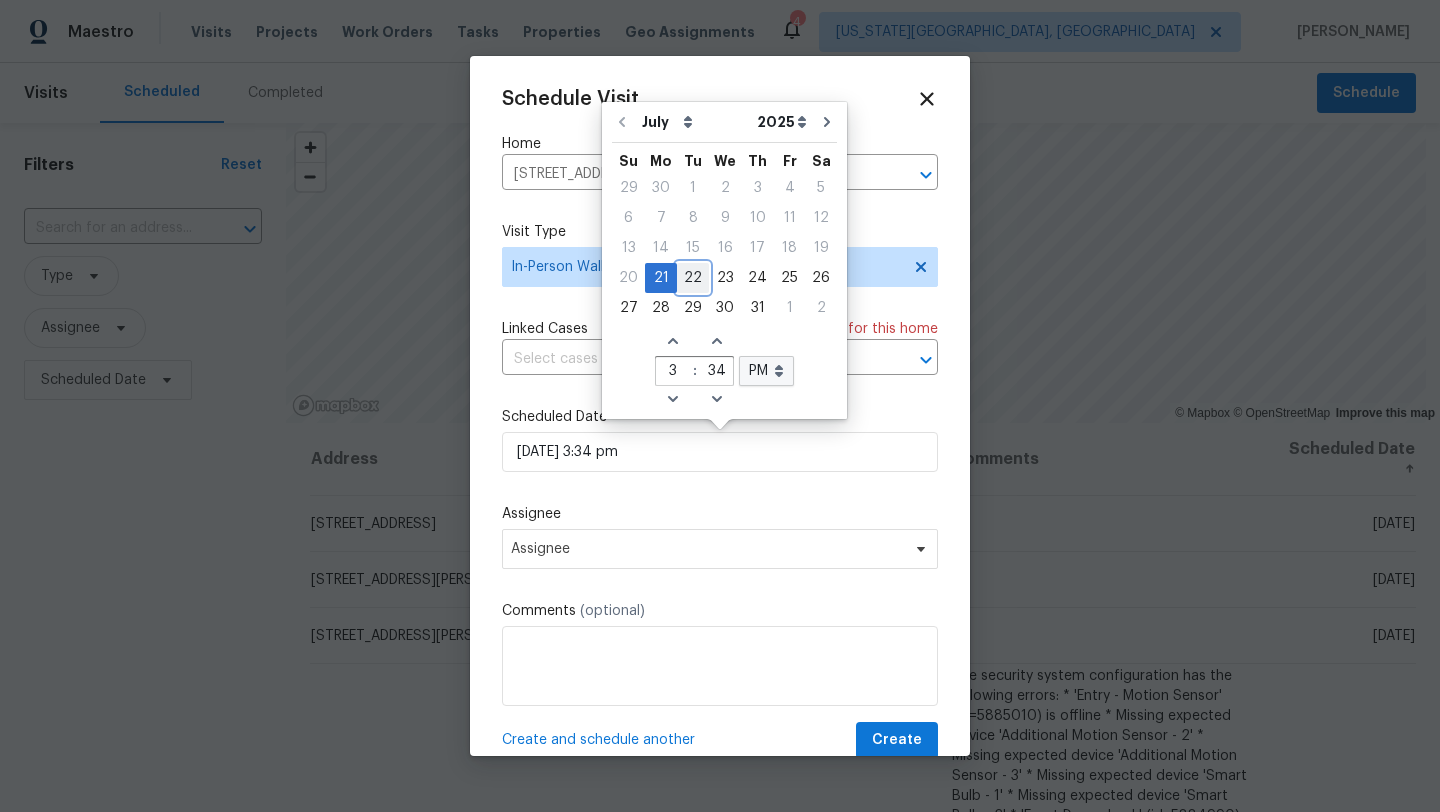 click on "22" at bounding box center [693, 278] 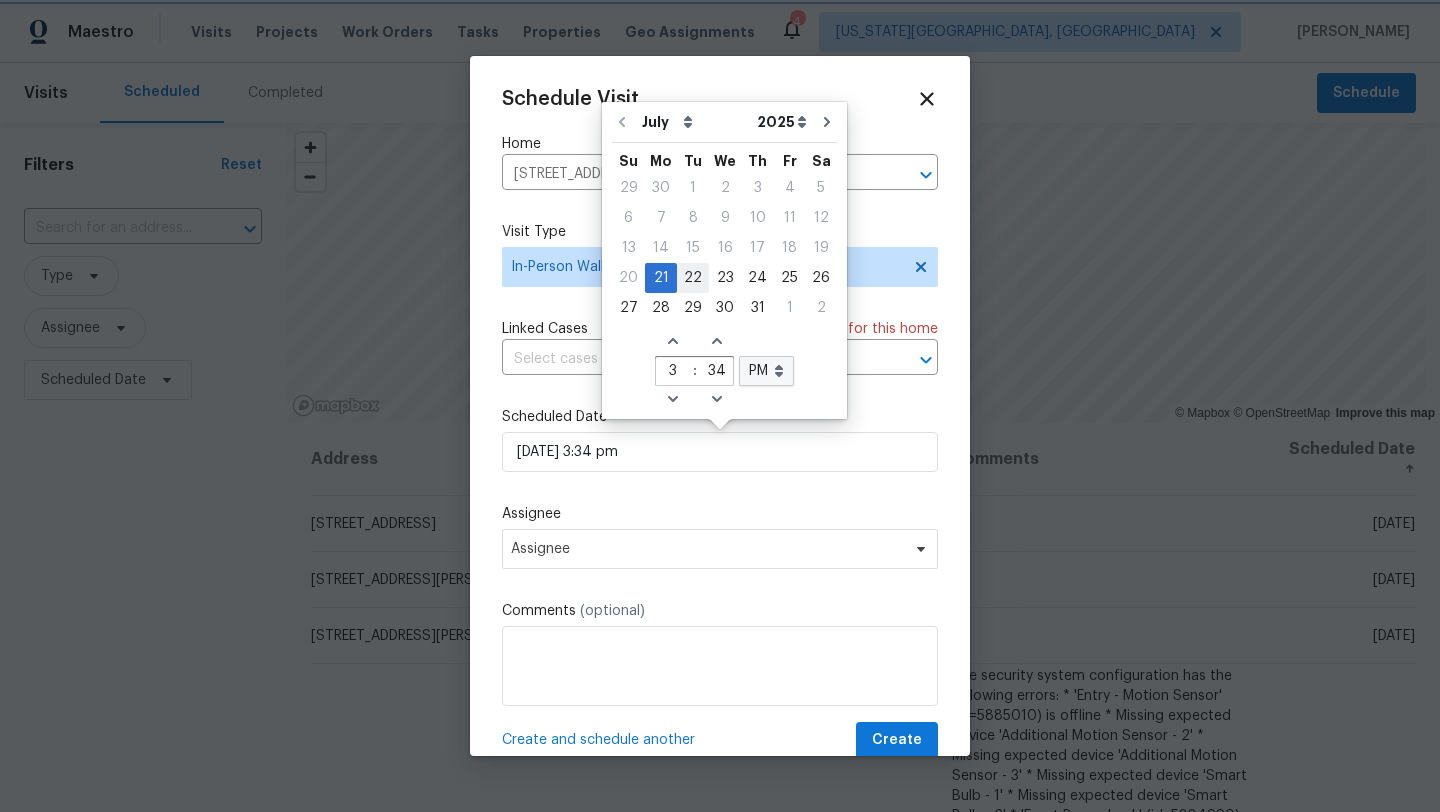 type on "07/22/2025 3:34 pm" 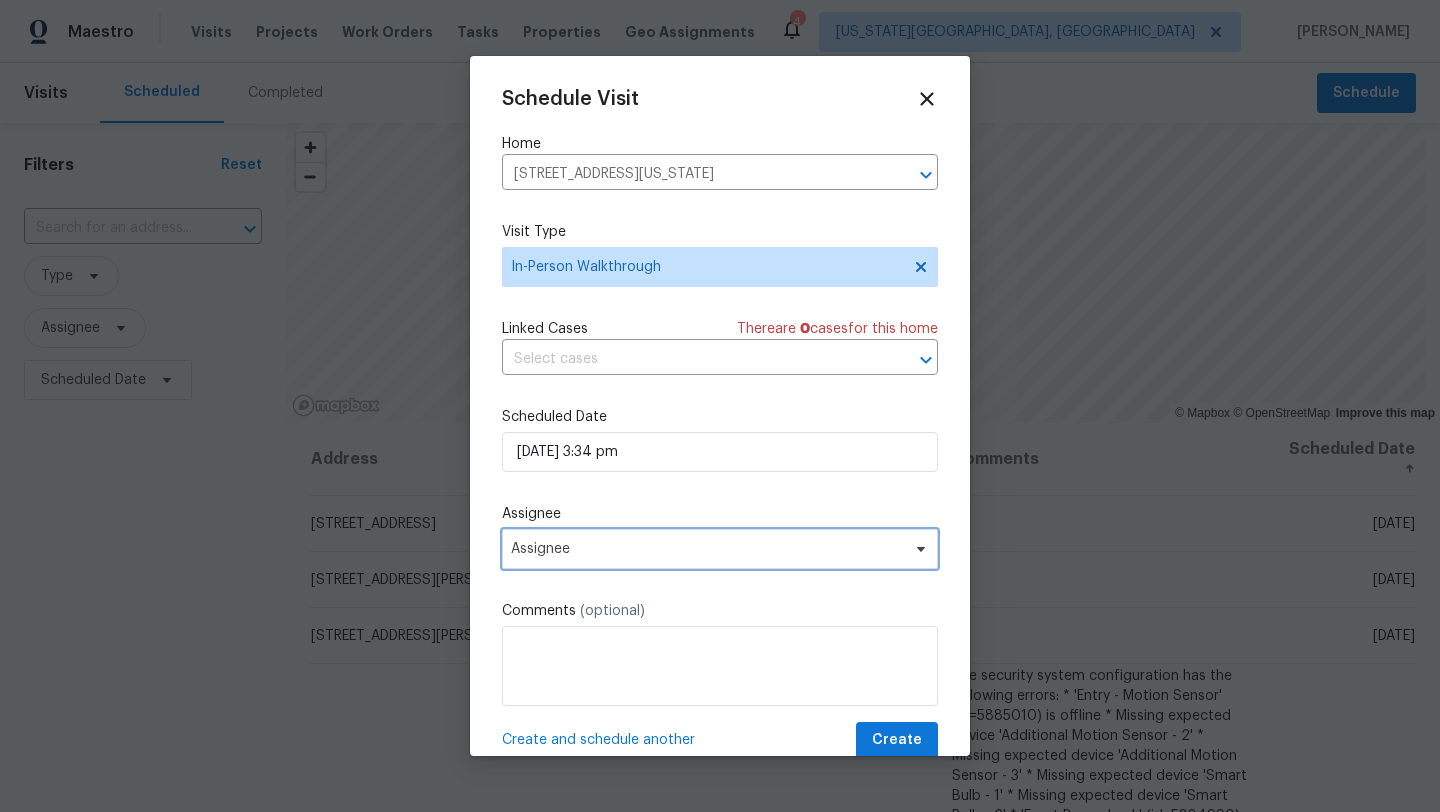 click on "Assignee" at bounding box center (707, 549) 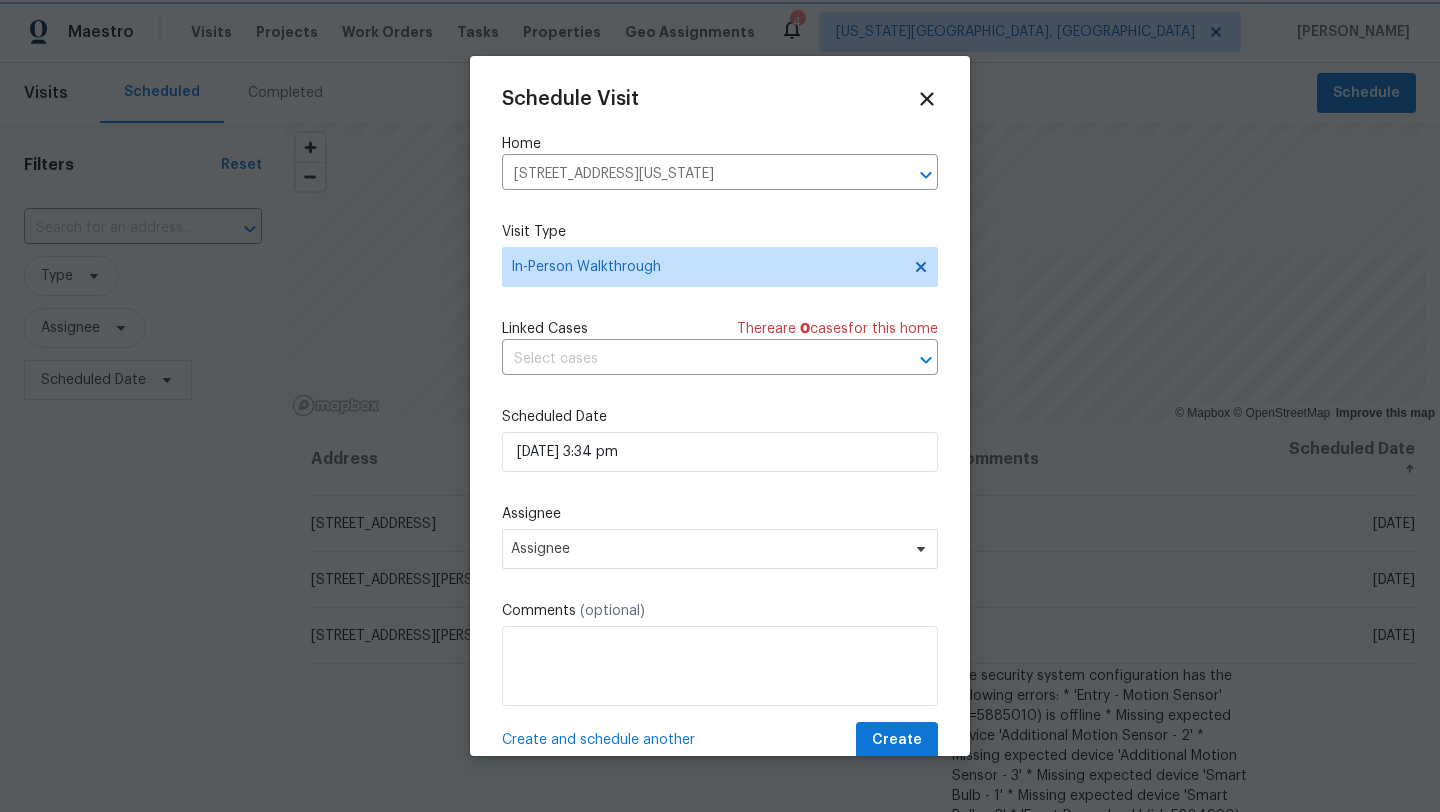 click on "Schedule Visit Home   4785 Live Oak Dr, Colorado Springs, CO 80916 ​ Visit Type   In-Person Walkthrough Linked Cases There  are   0  case s  for this home   ​ Scheduled Date   07/22/2025 3:34 pm Assignee   Assignee Comments   (optional) Create and schedule another Create" at bounding box center [720, 406] 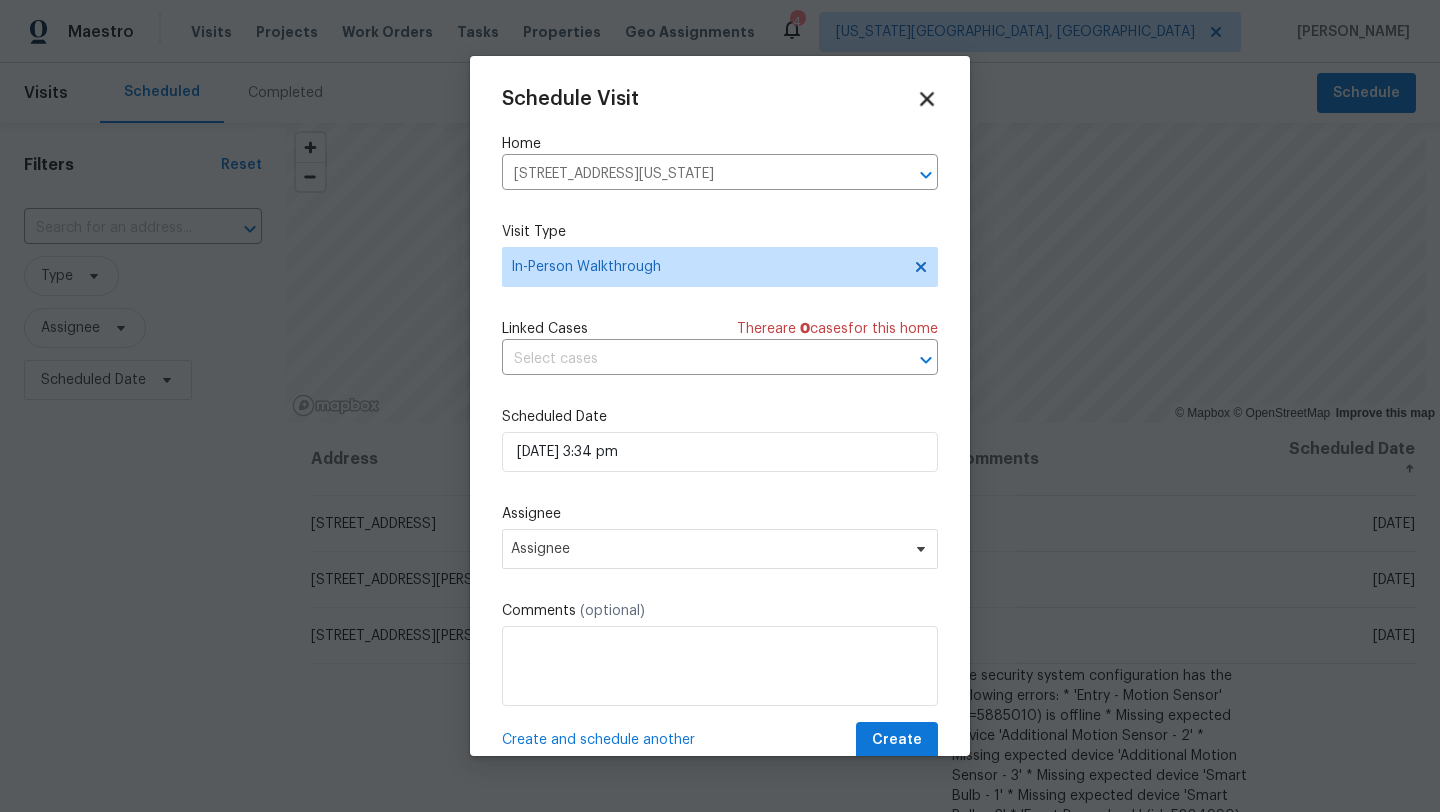 click 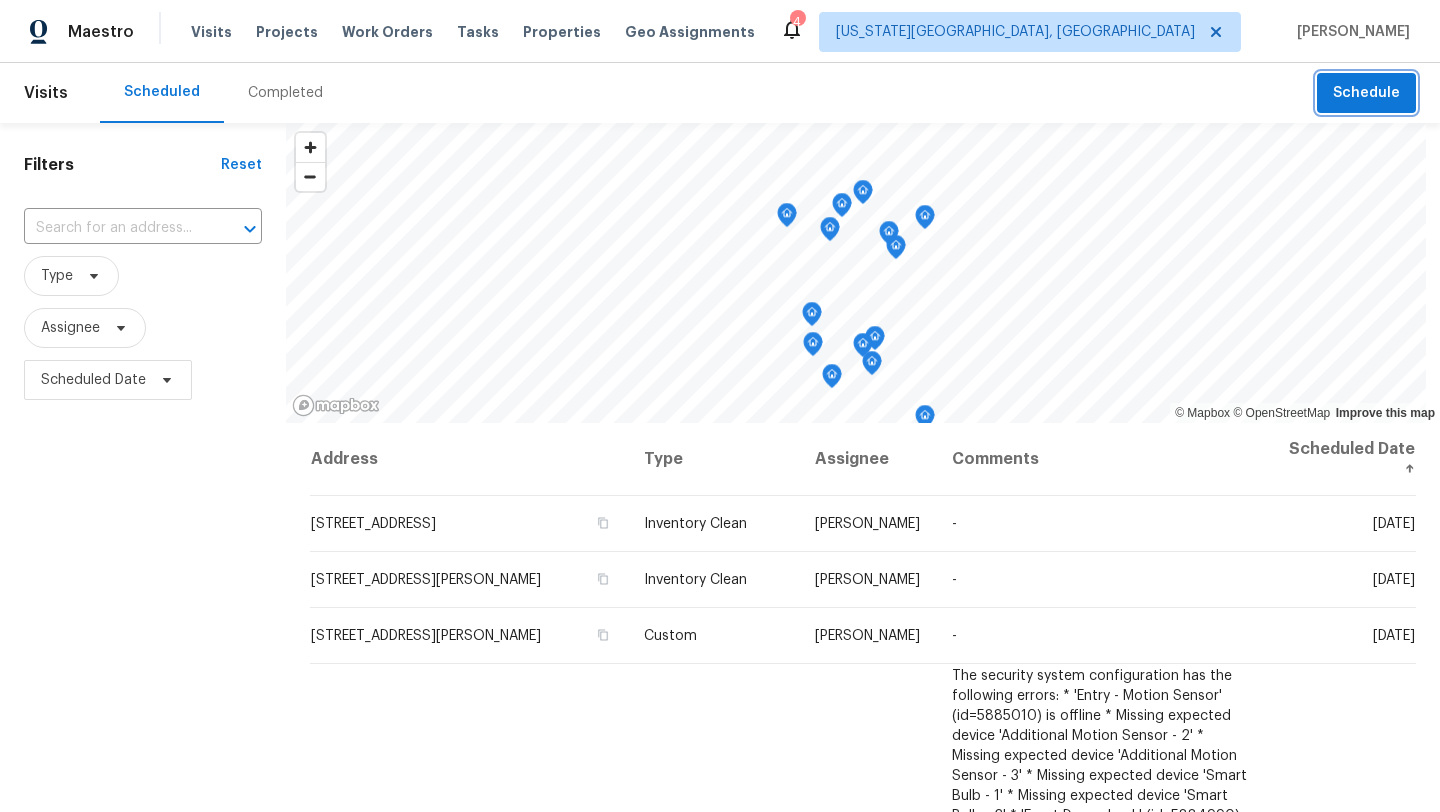 click on "Schedule" at bounding box center [1366, 93] 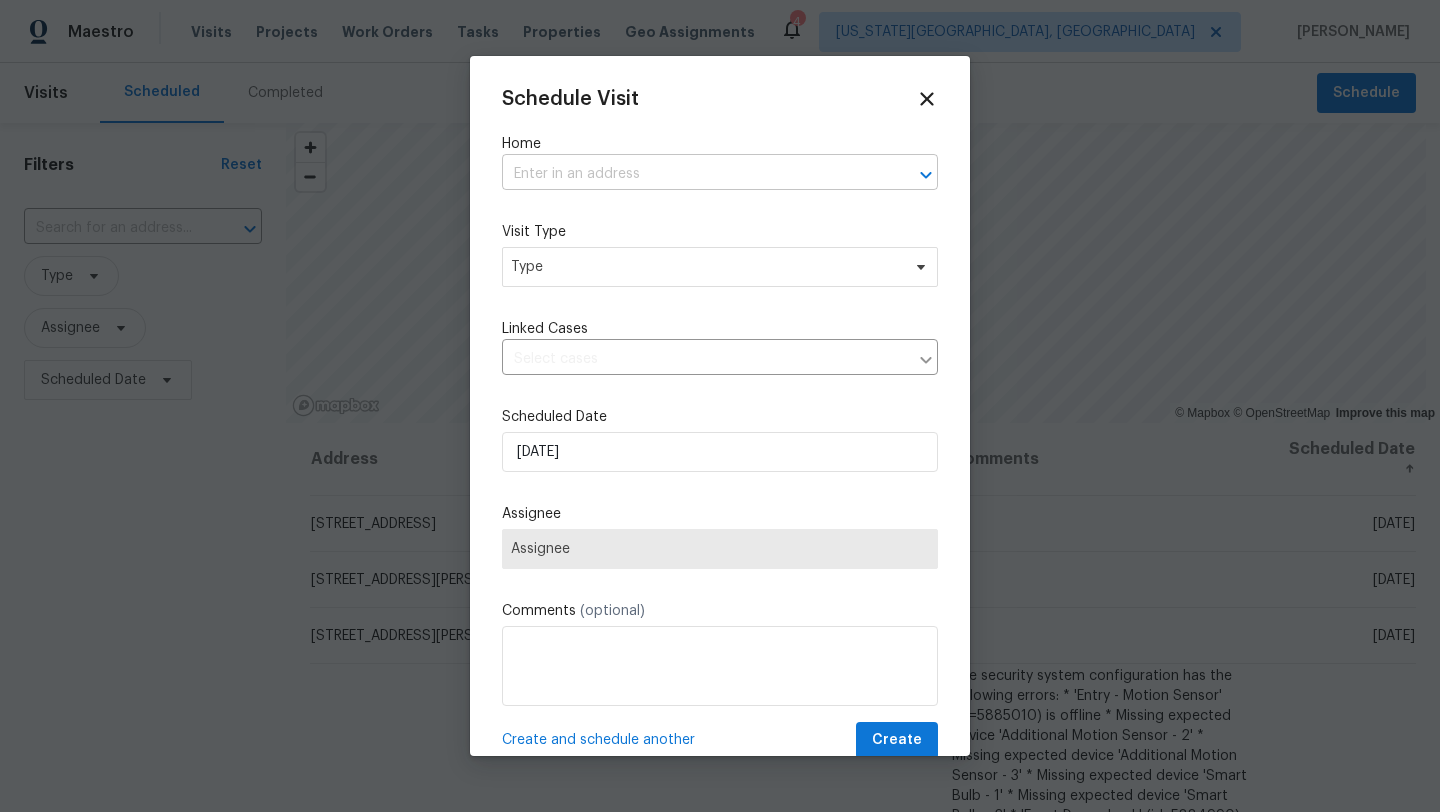 click at bounding box center [692, 174] 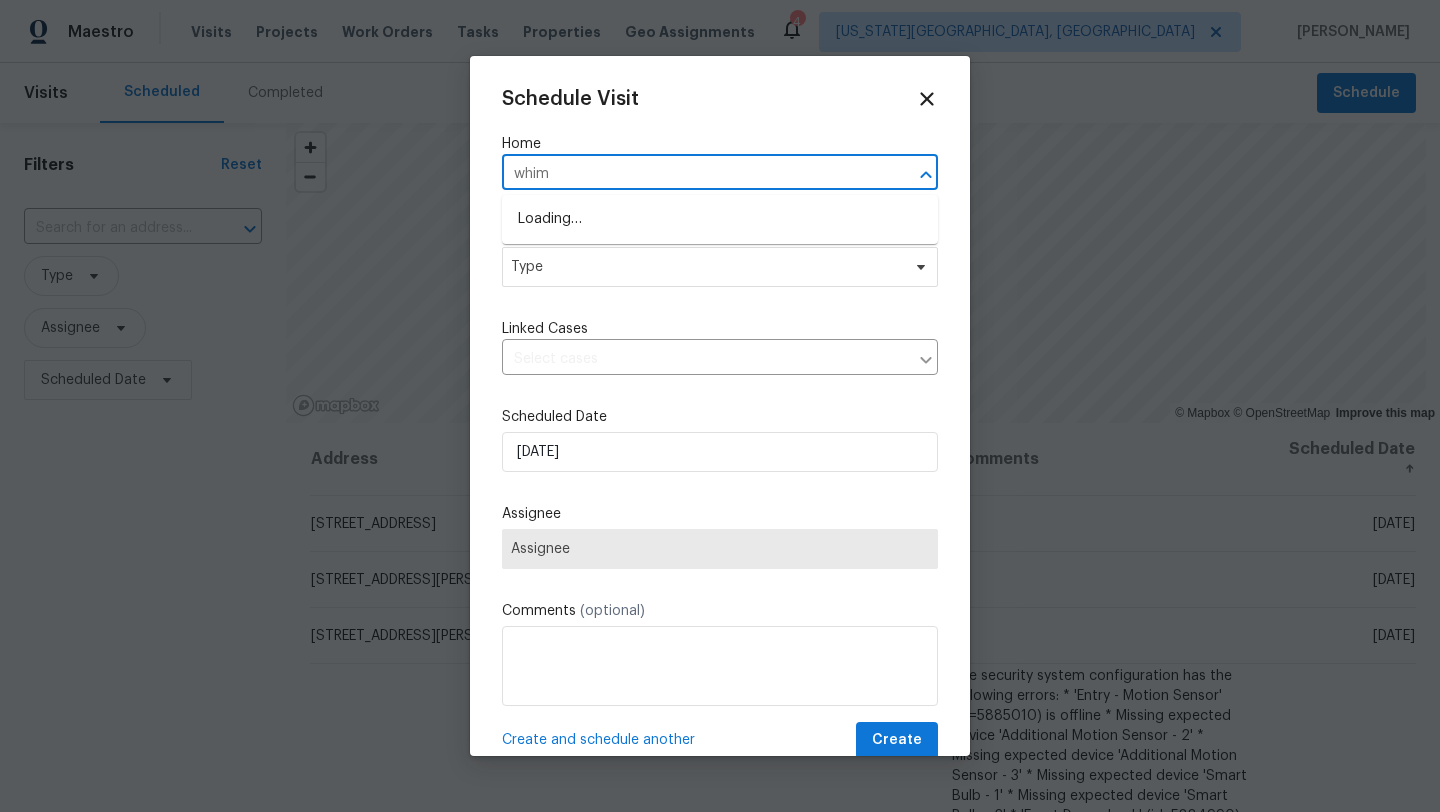 type on "whims" 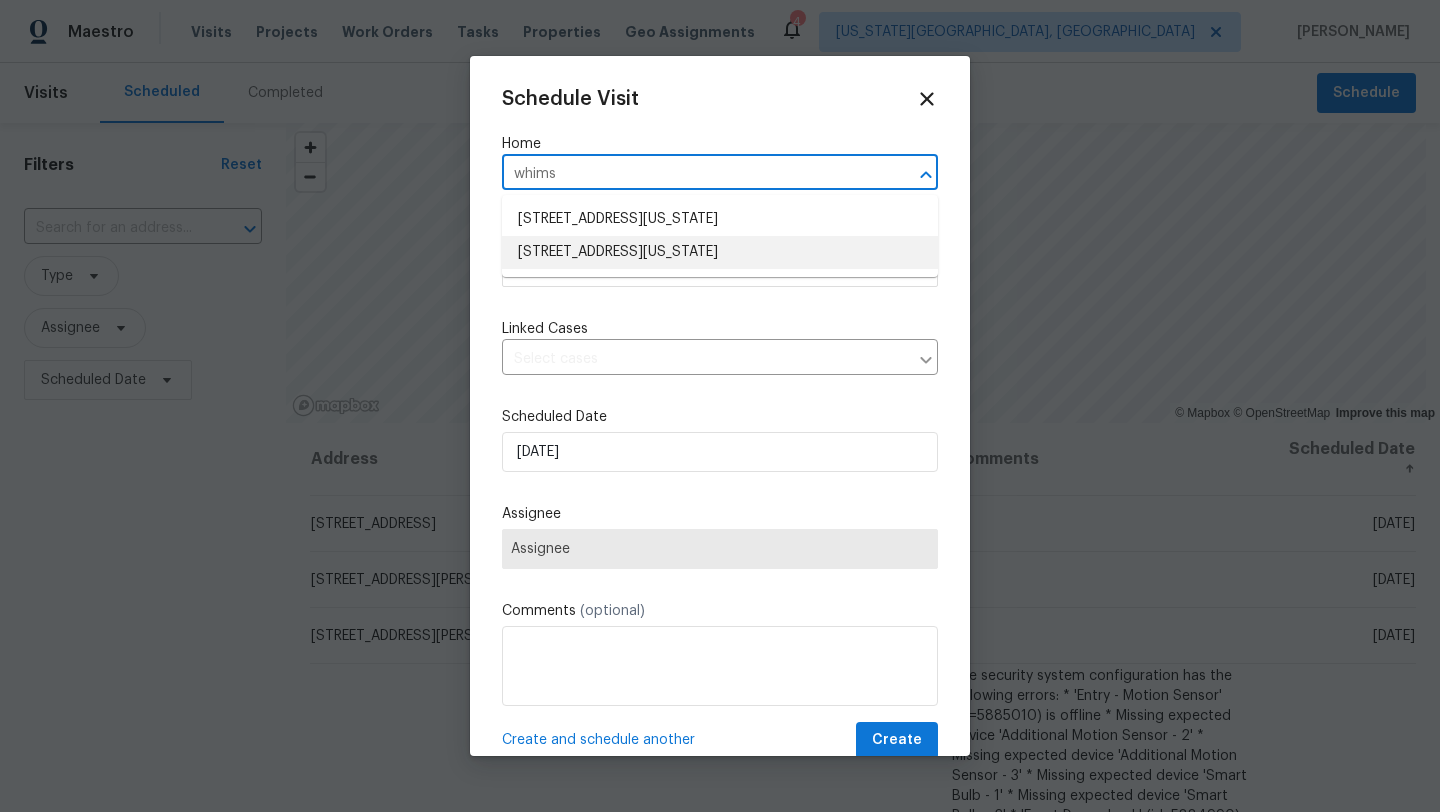 click on "5570 Whimsical Dr, Colorado Springs, CO 80917" at bounding box center (720, 252) 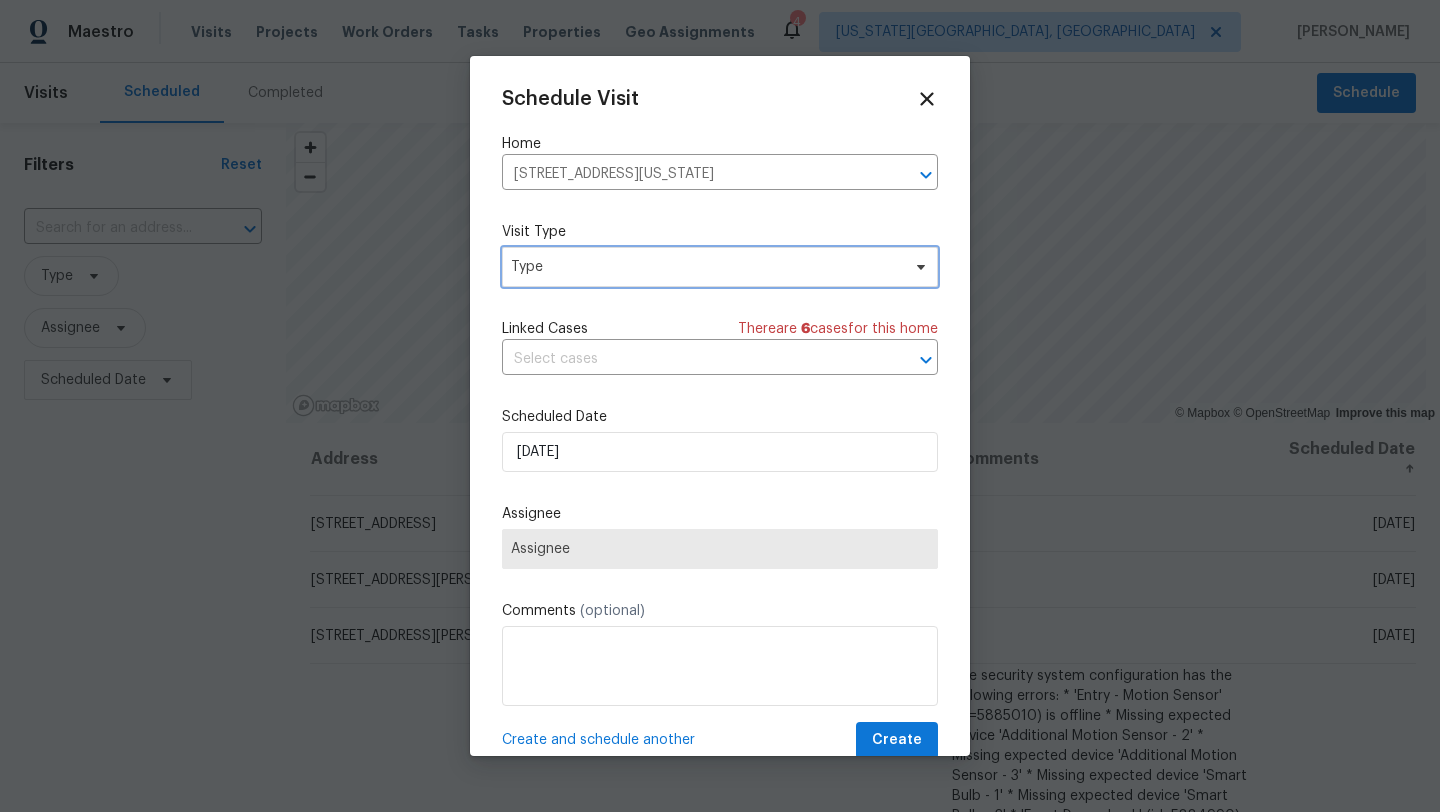 click on "Type" at bounding box center [705, 267] 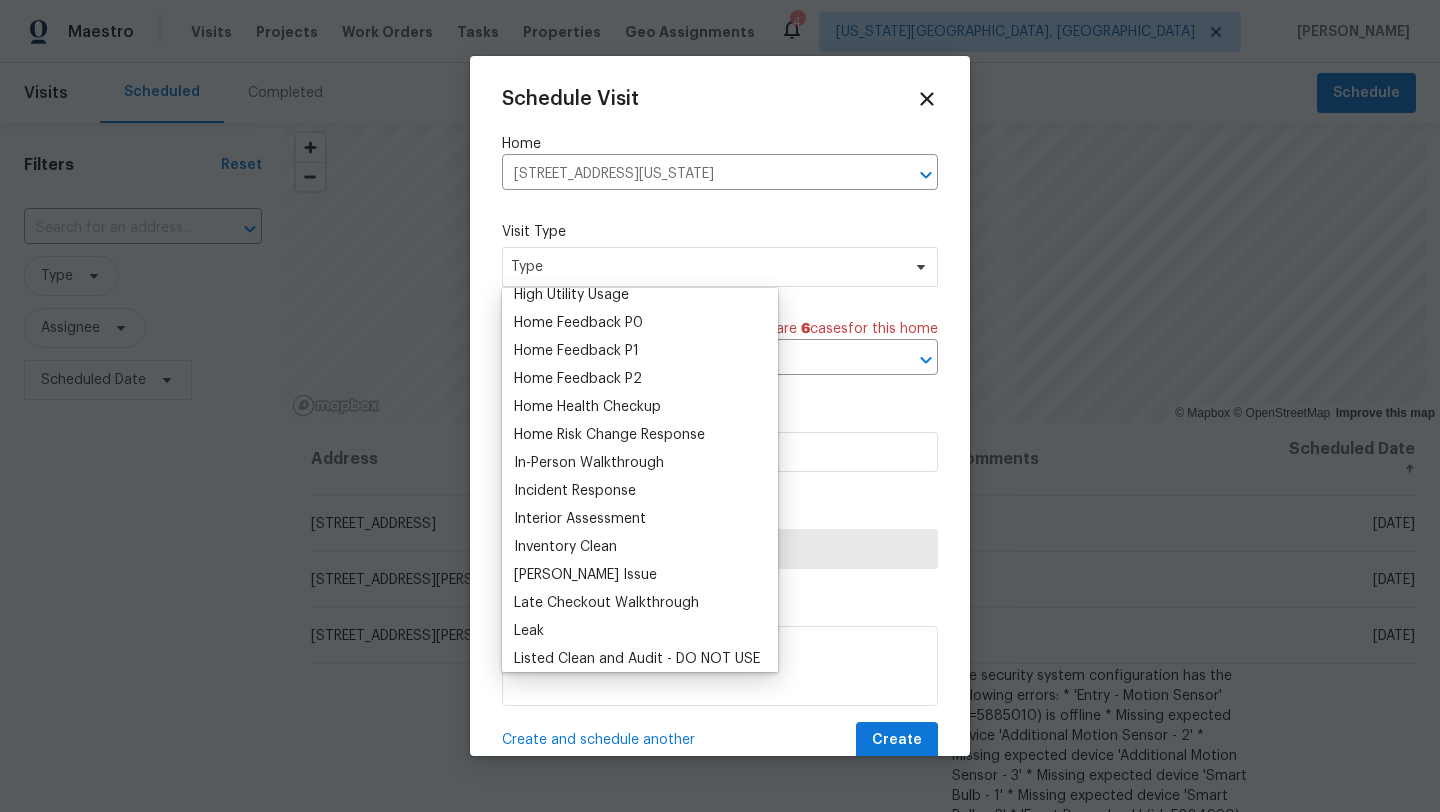scroll, scrollTop: 669, scrollLeft: 0, axis: vertical 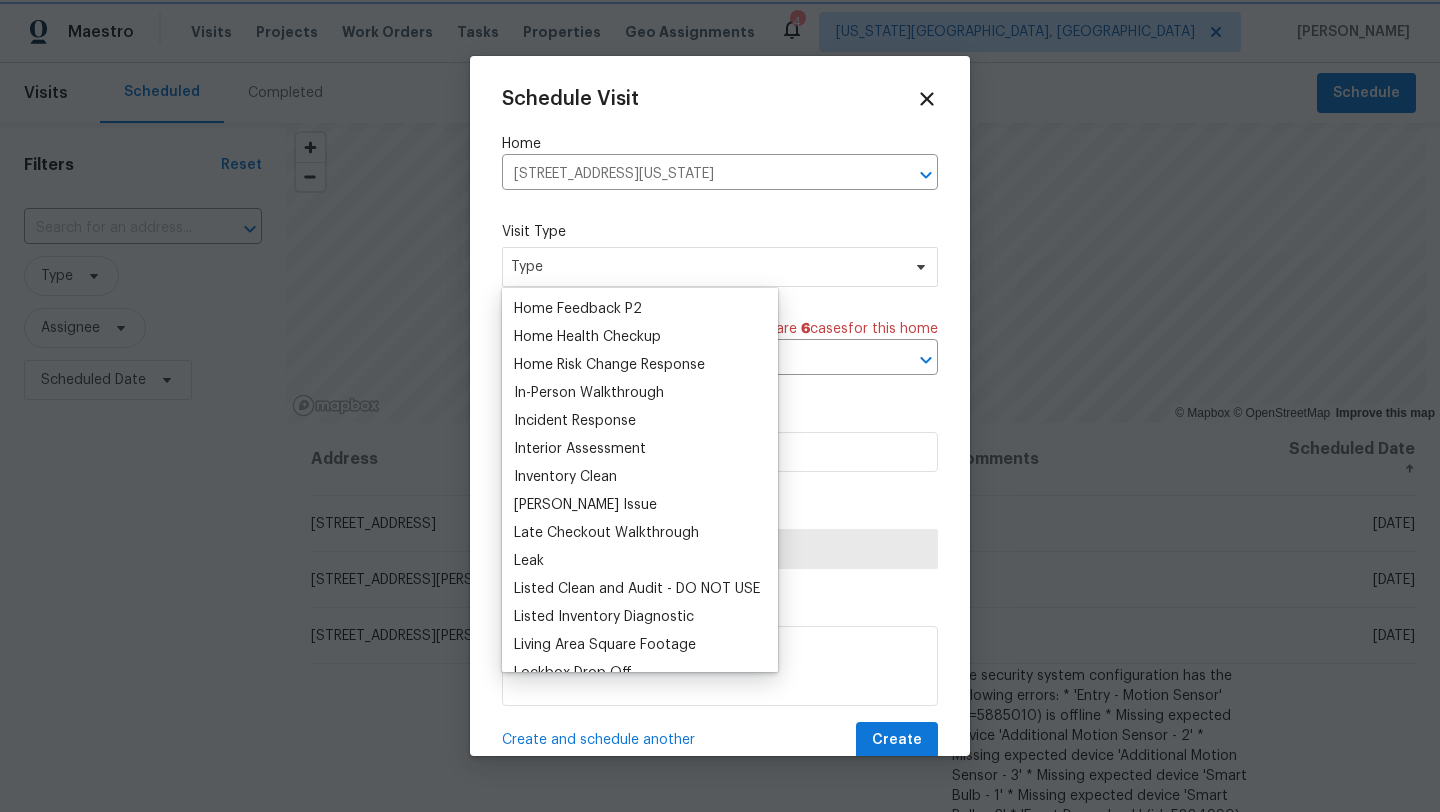 click on "Schedule Visit Home   5570 Whimsical Dr, Colorado Springs, CO 80917 ​ Visit Type   Type Linked Cases There  are   6  case s  for this home   ​ Scheduled Date   7/21/2025 Assignee   Assignee Comments   (optional) Create and schedule another Create" at bounding box center (720, 406) 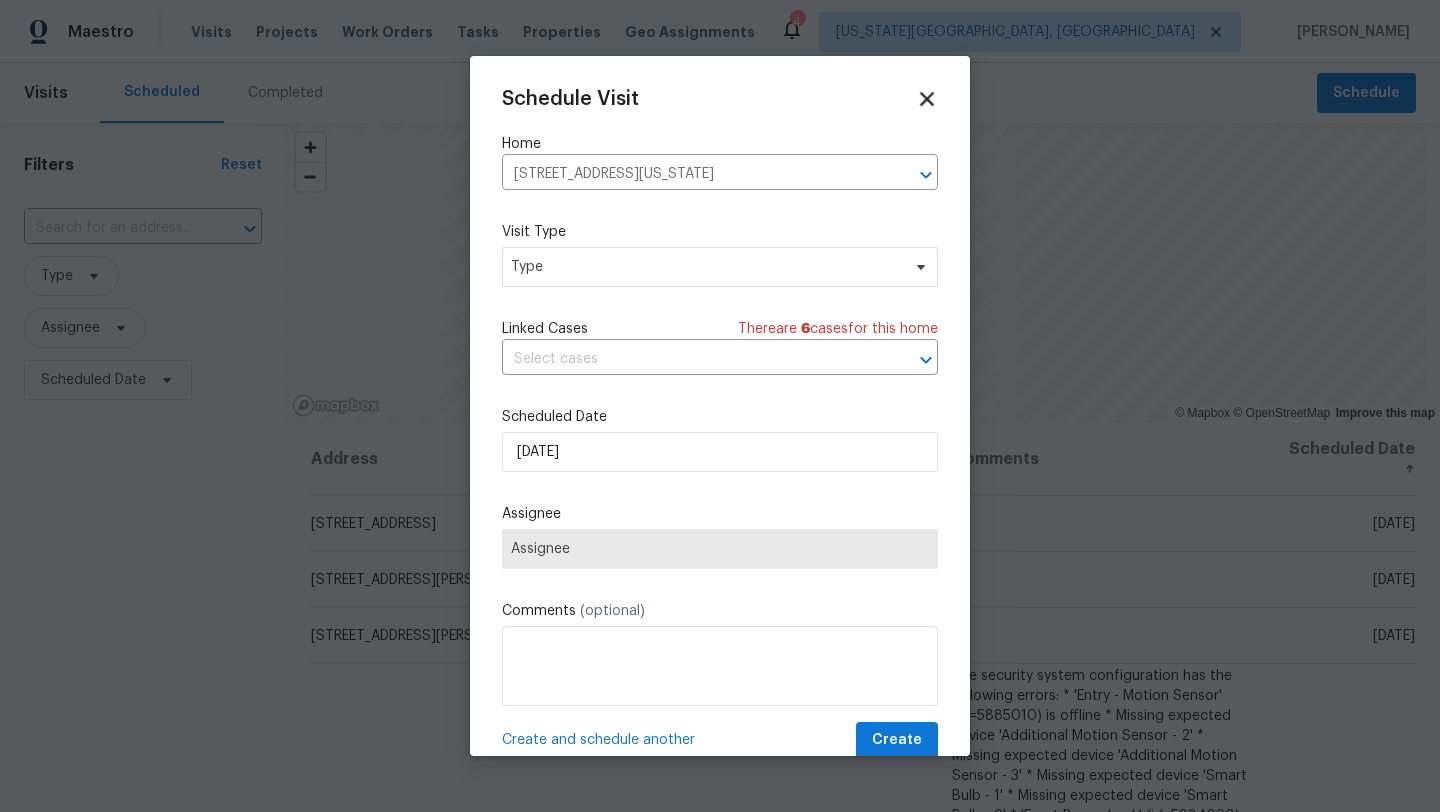 click 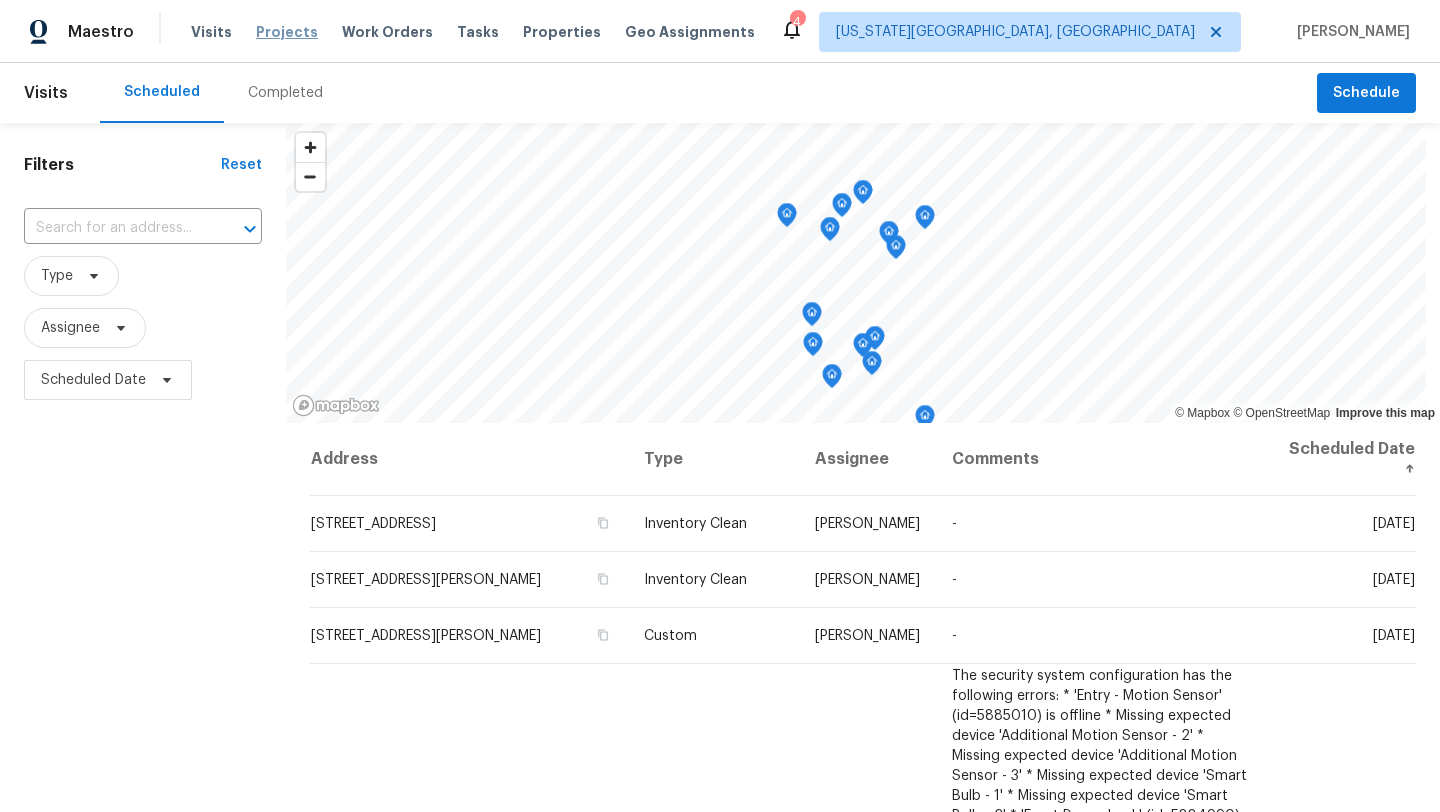 click on "Projects" at bounding box center [287, 32] 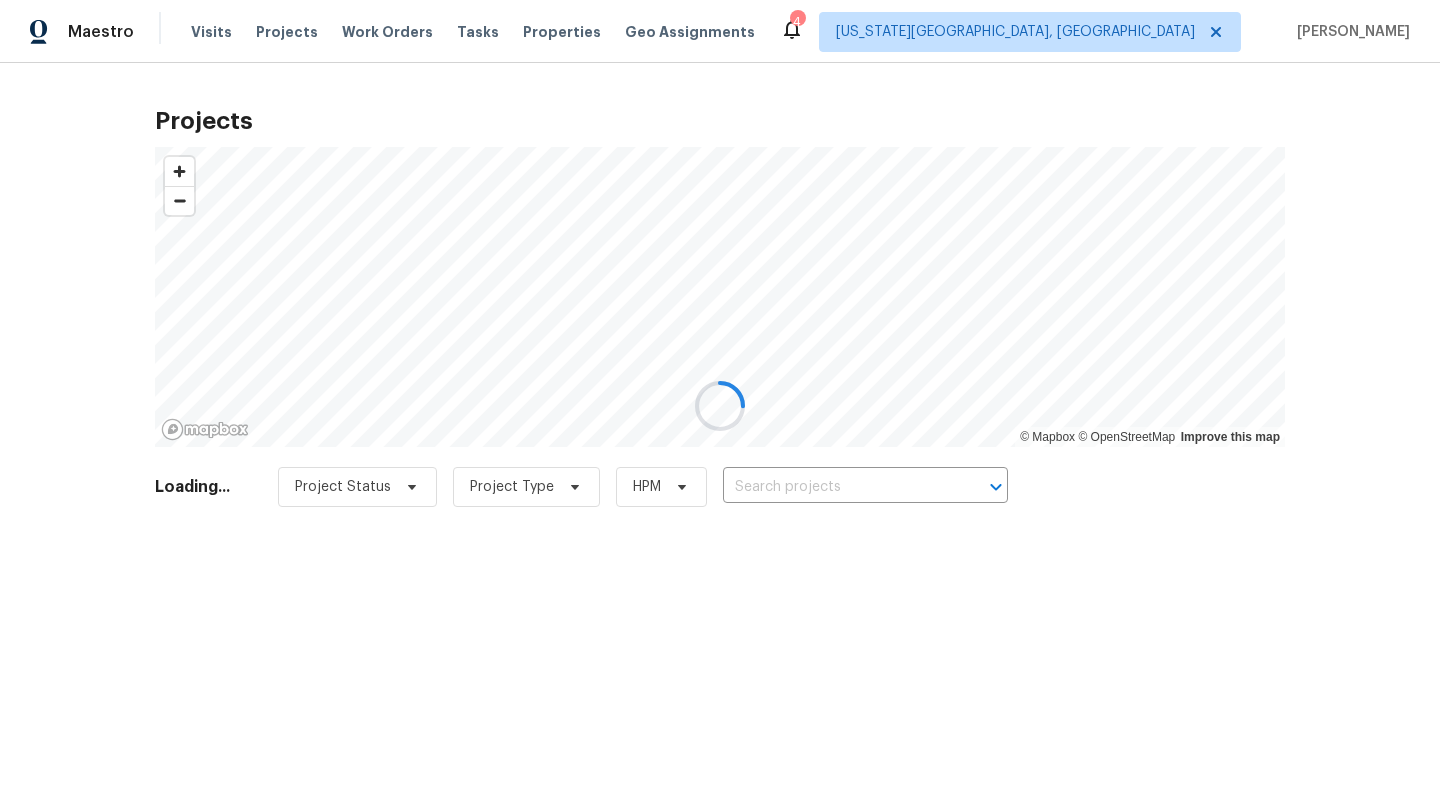 click at bounding box center (720, 406) 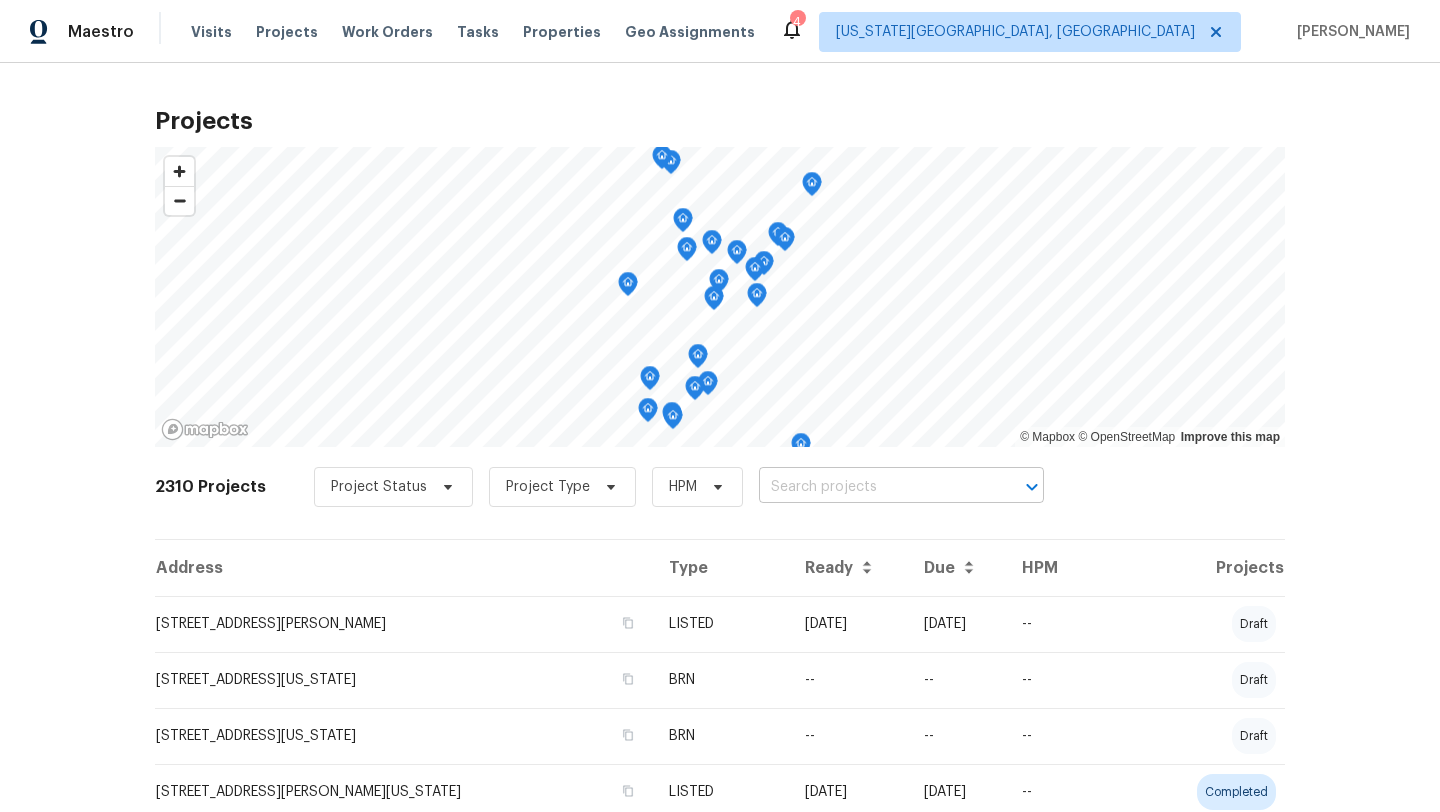 click at bounding box center (873, 487) 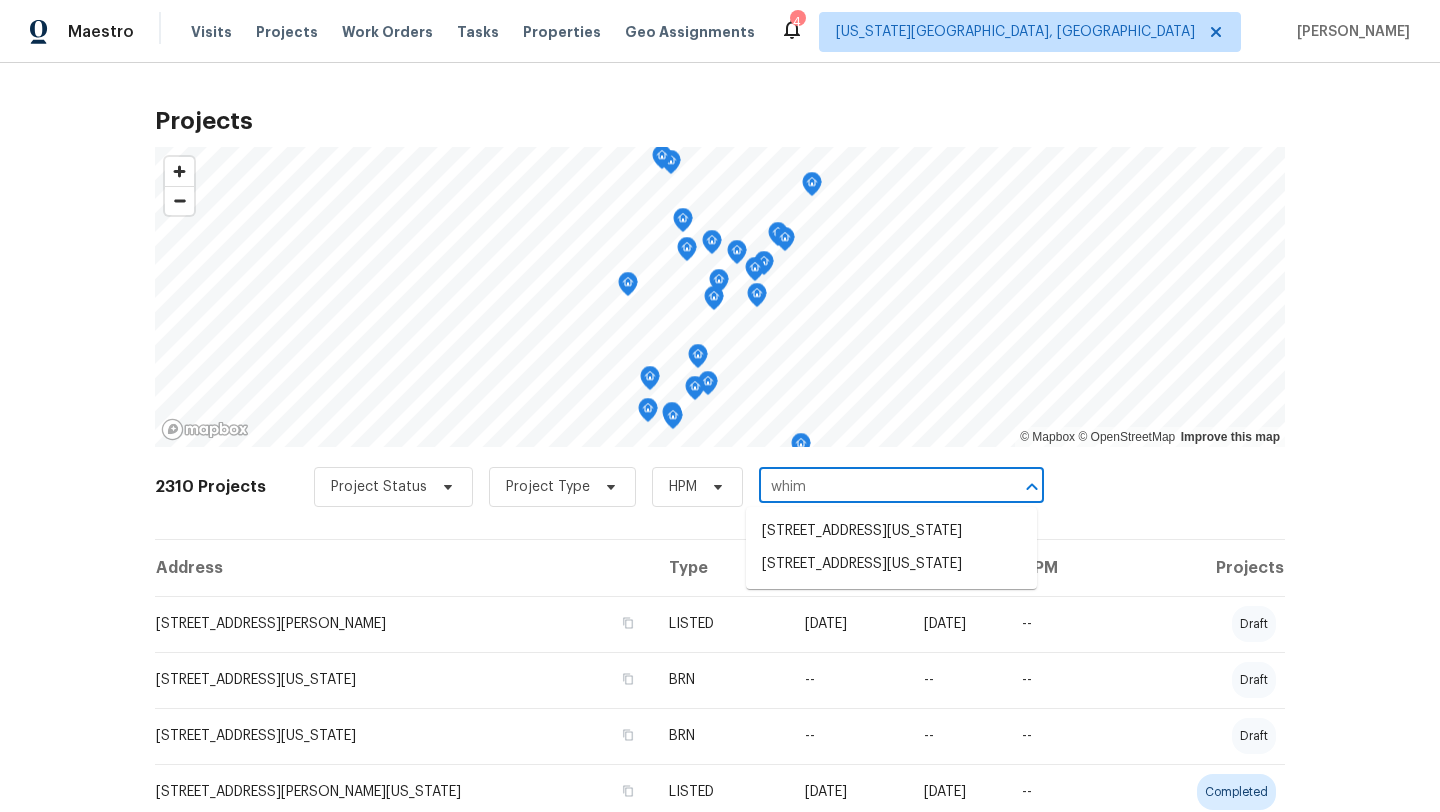 type on "whims" 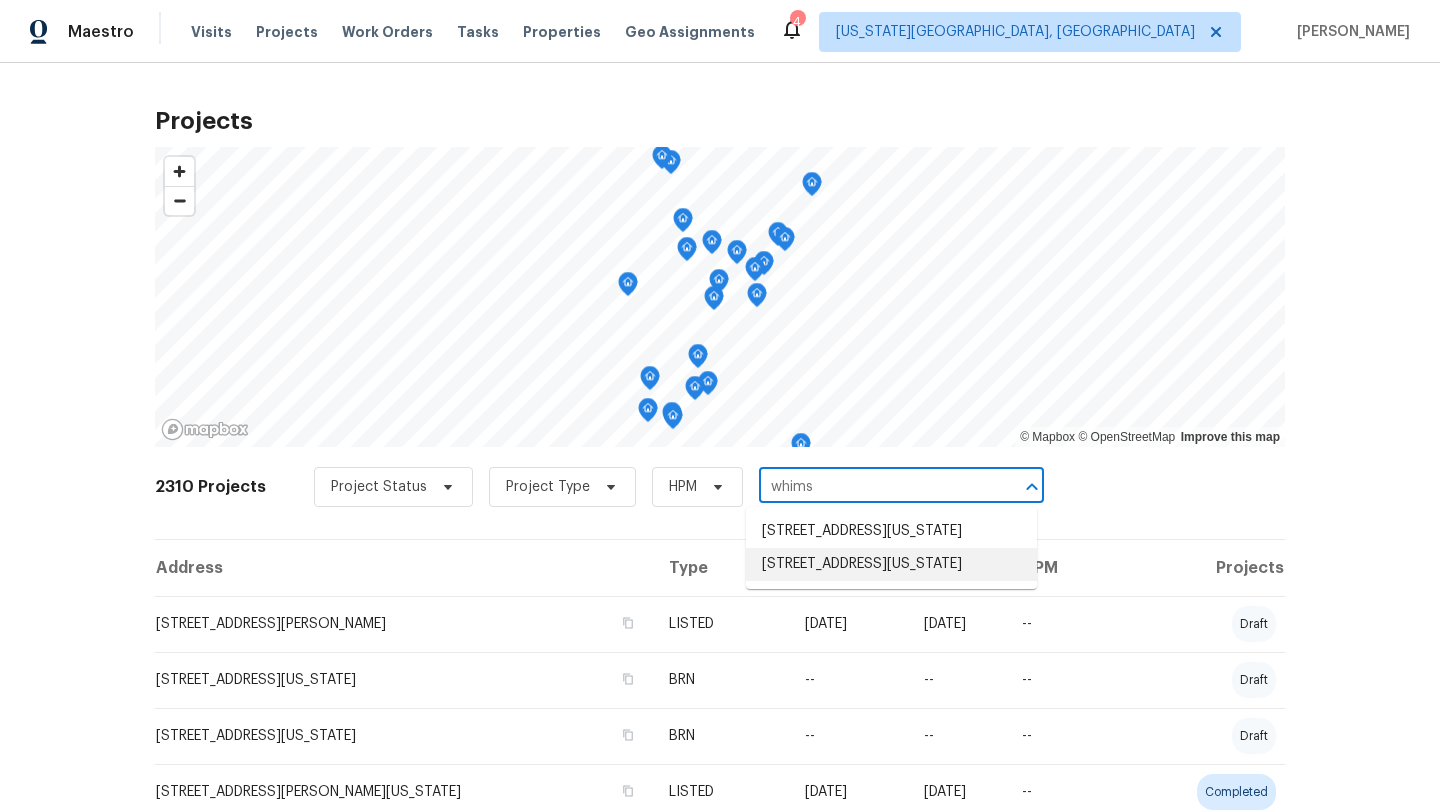 click on "5570 Whimsical Dr, Colorado Springs, CO 80917" at bounding box center [891, 564] 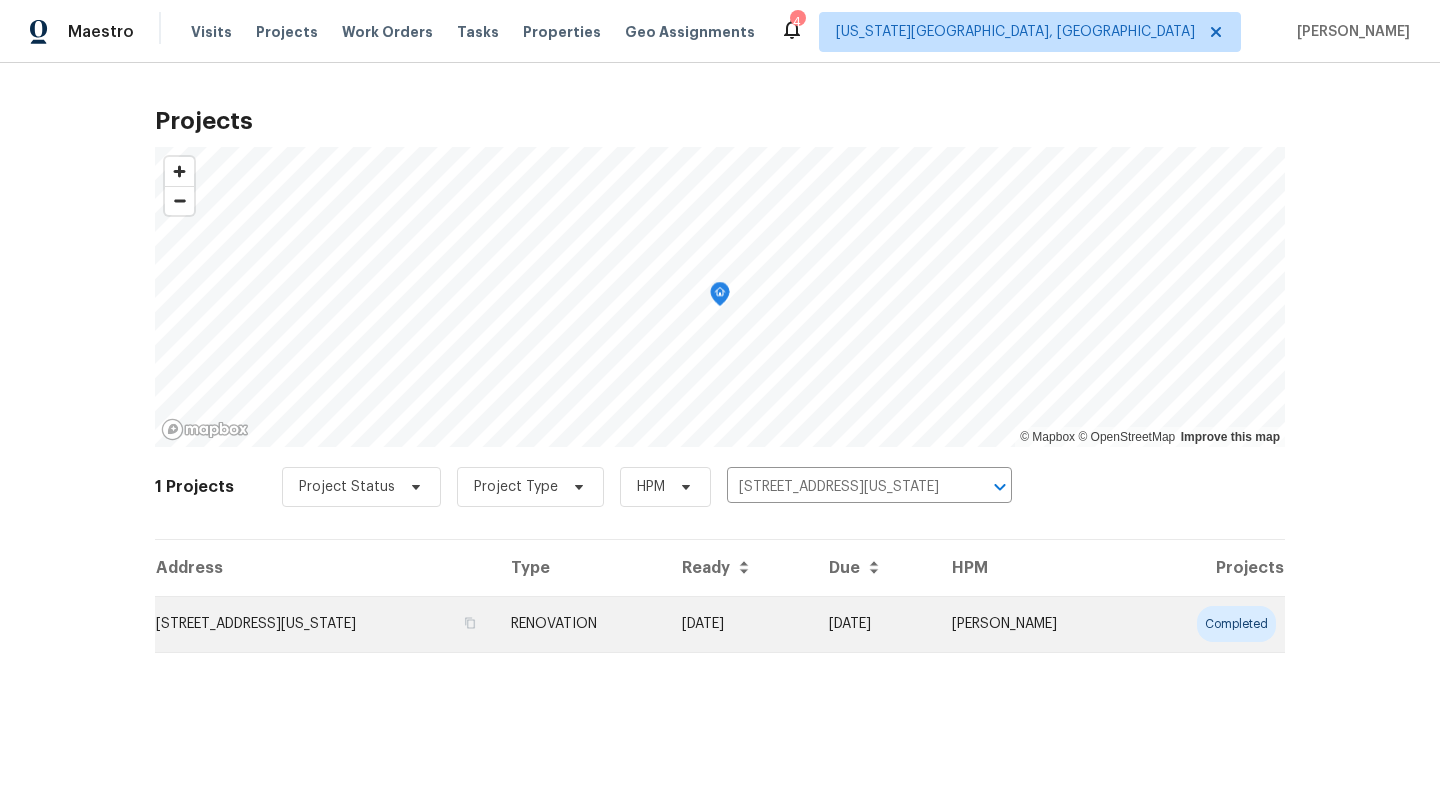 click on "5570 Whimsical Dr, Colorado Springs, CO 80917" at bounding box center [325, 624] 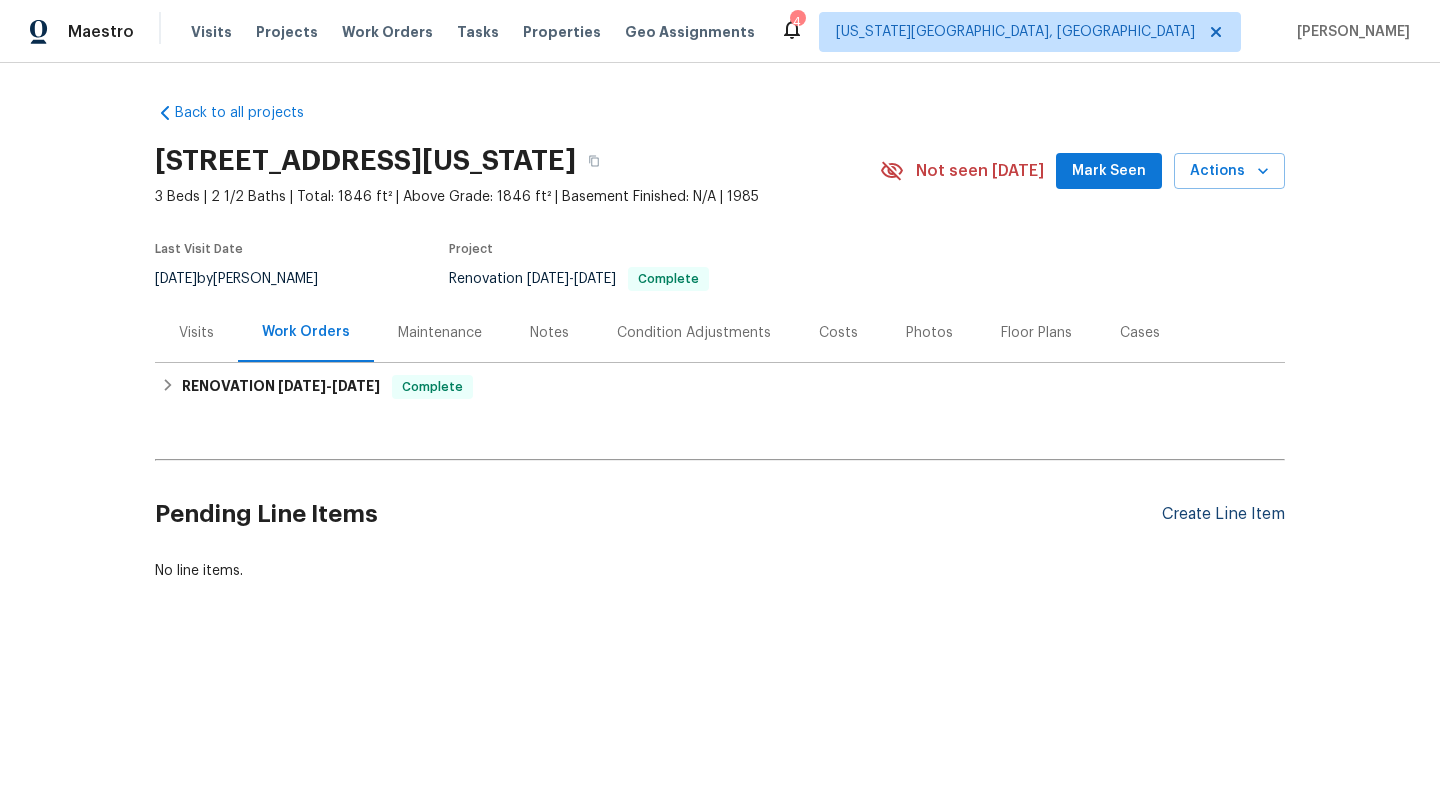 click on "Create Line Item" at bounding box center [1223, 514] 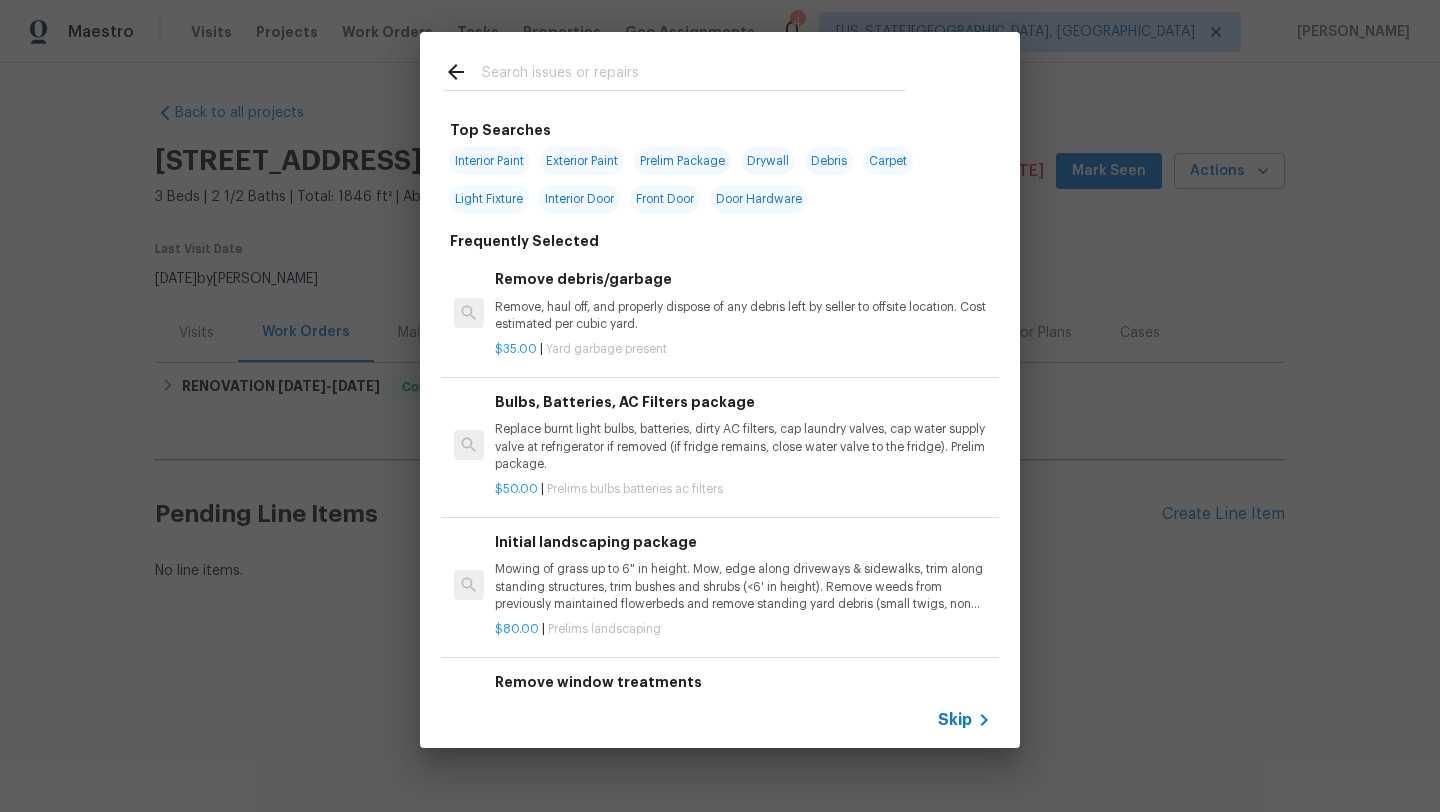 click at bounding box center (694, 75) 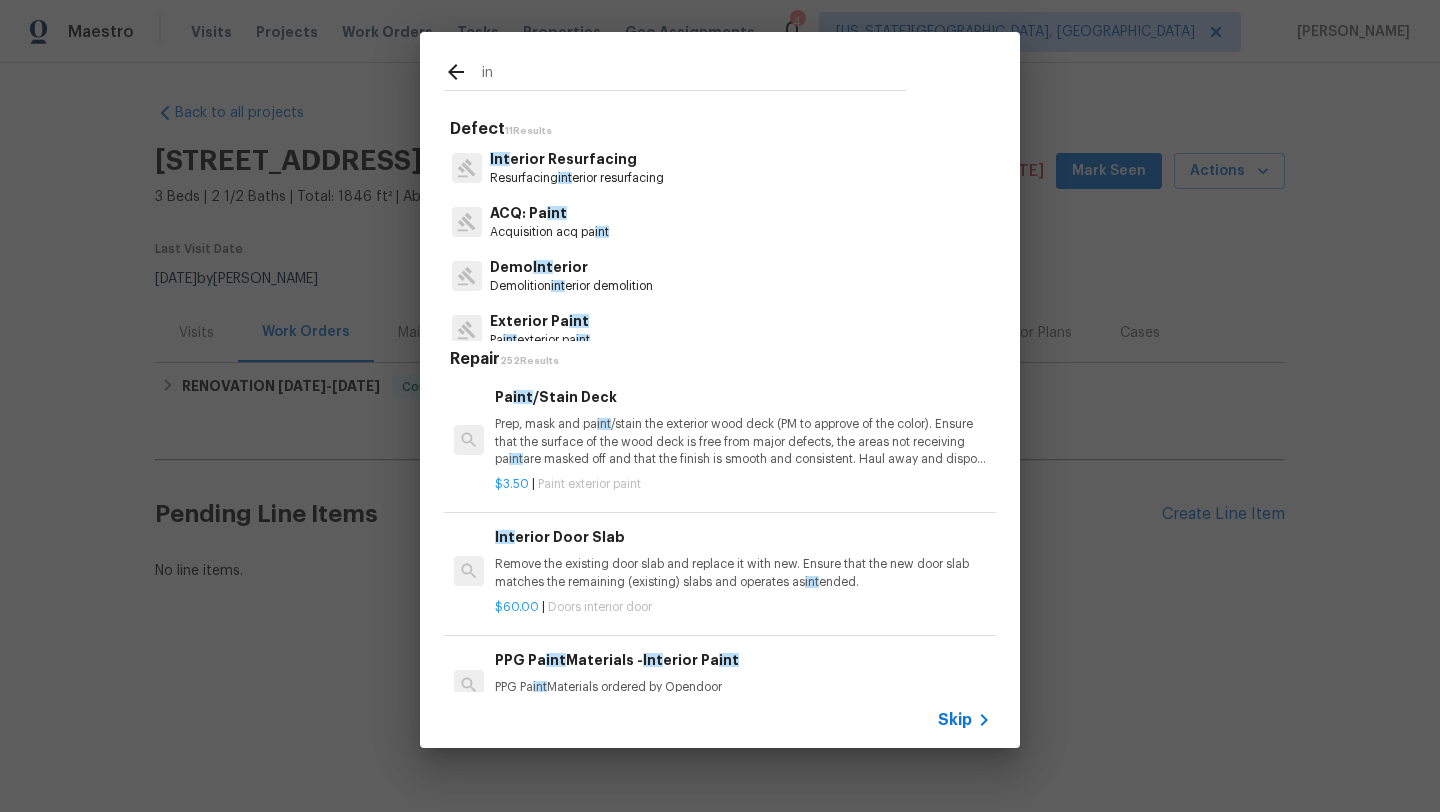 type on "i" 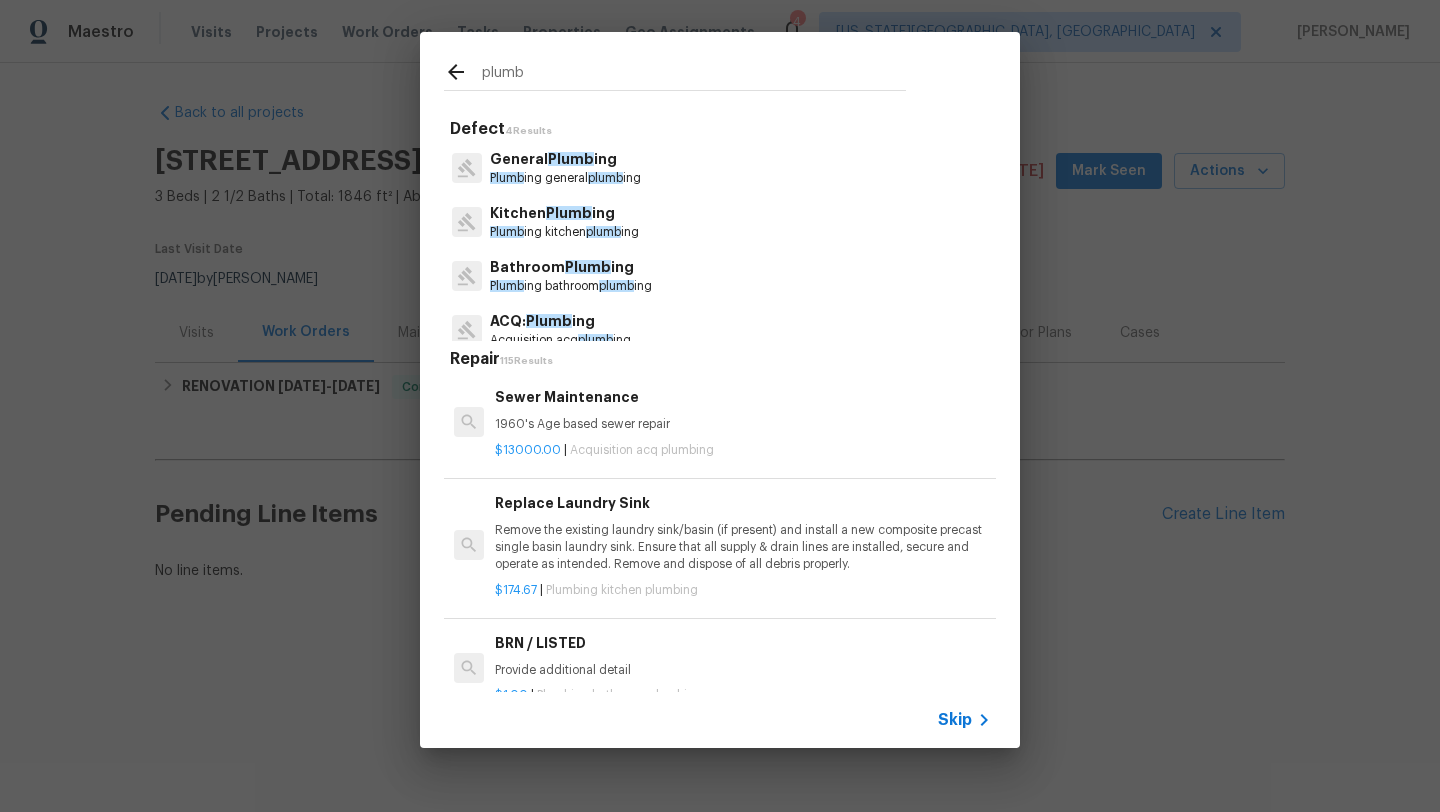 type on "plumb" 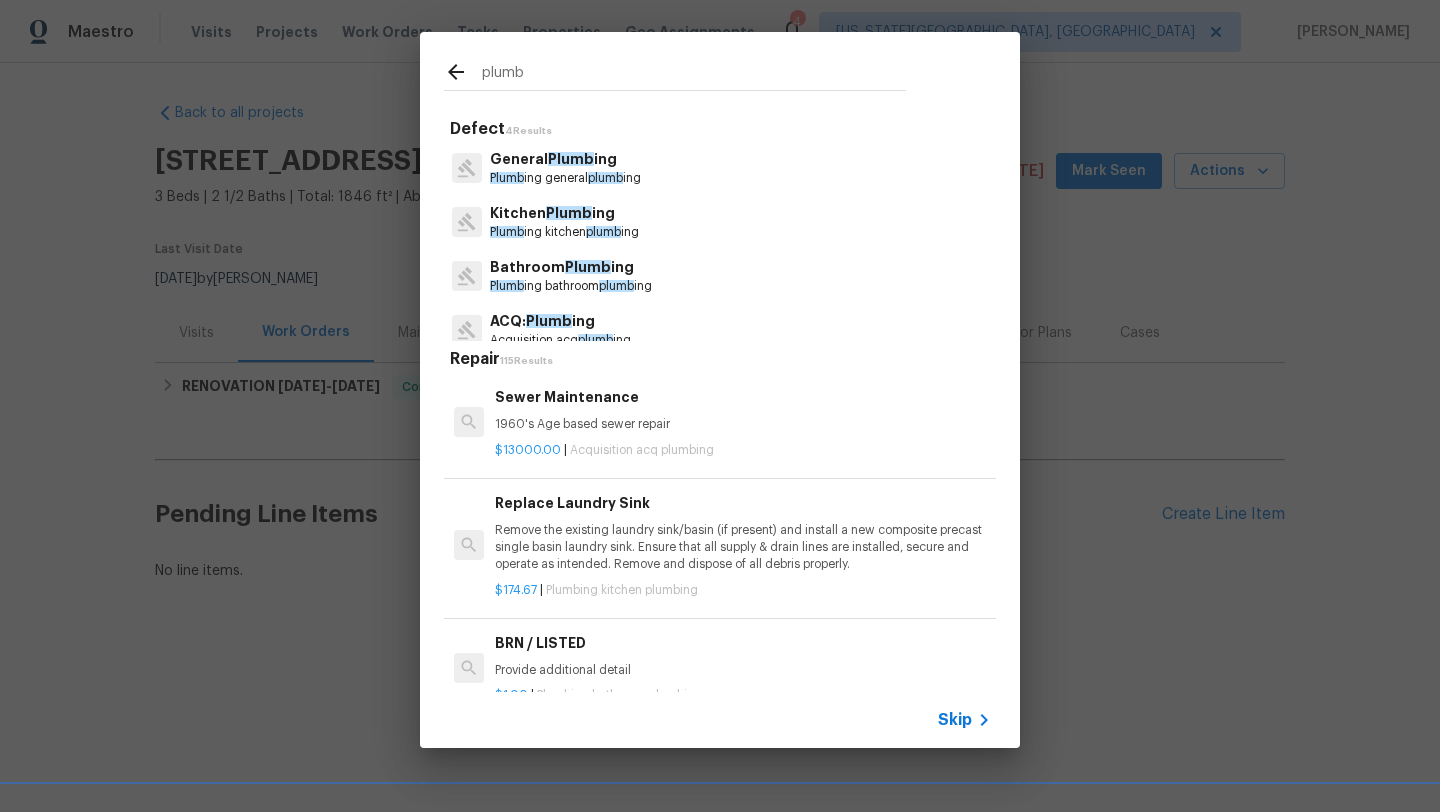 click on "Bathroom  Plumb ing" at bounding box center [571, 267] 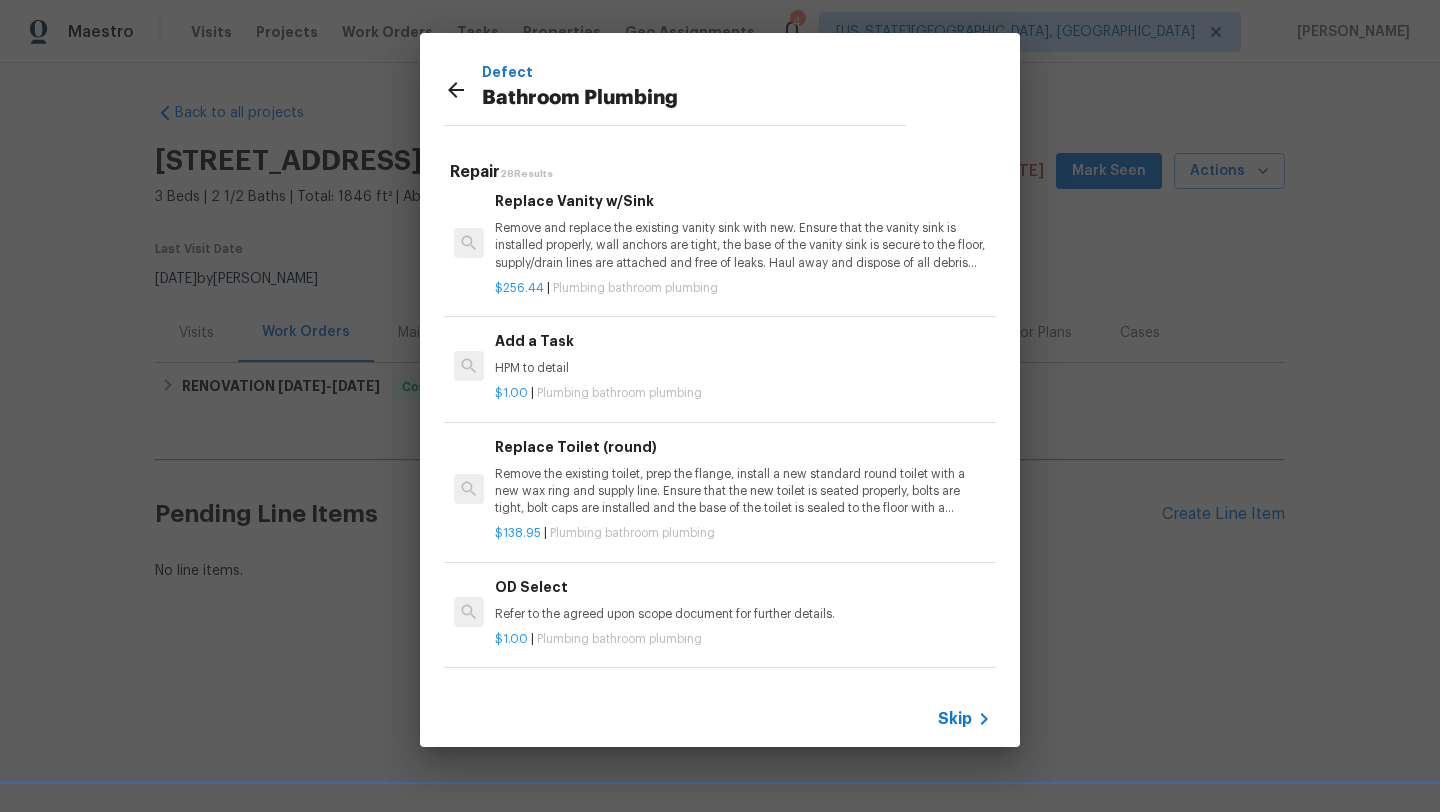 scroll, scrollTop: 3149, scrollLeft: 0, axis: vertical 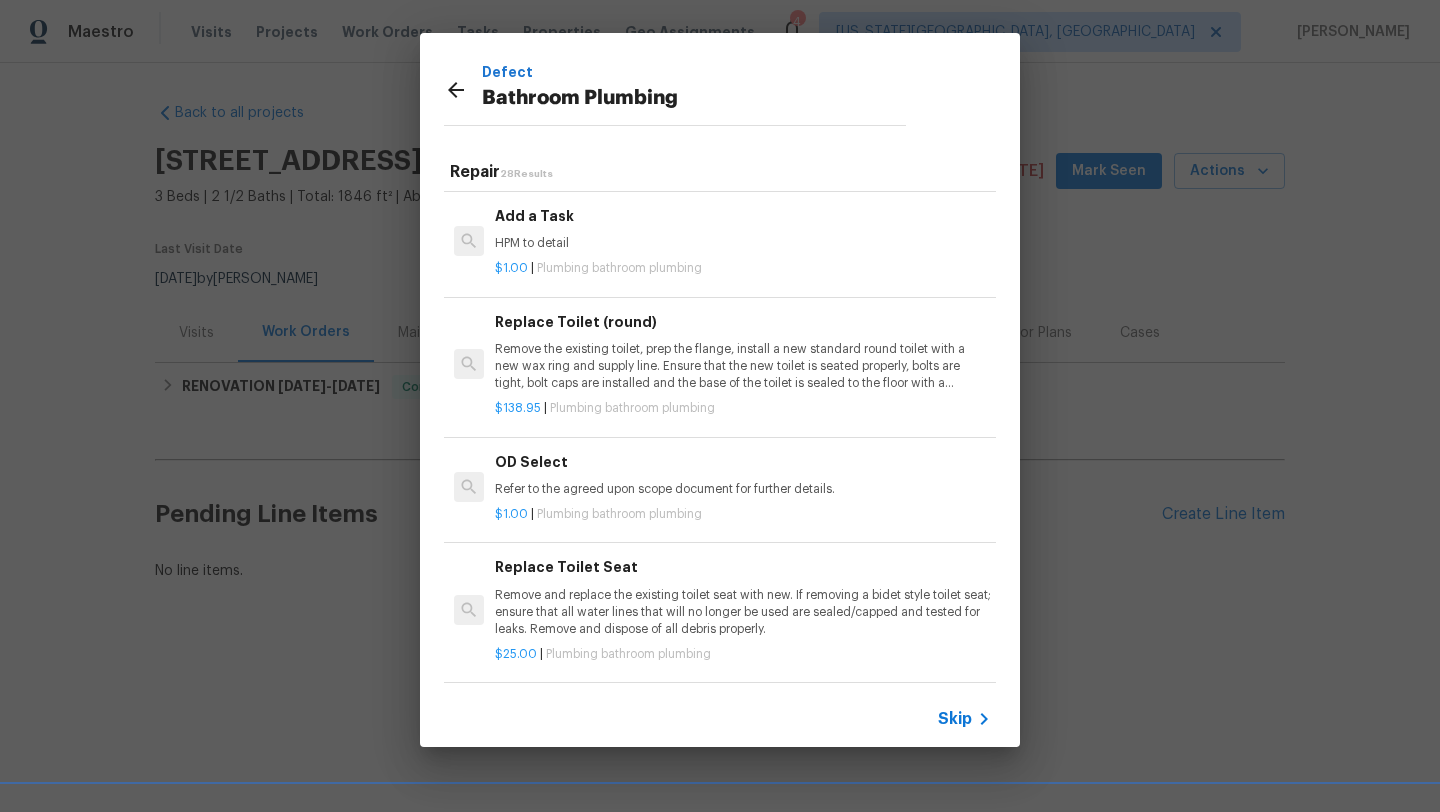 click on "HPM to detail" at bounding box center [743, 243] 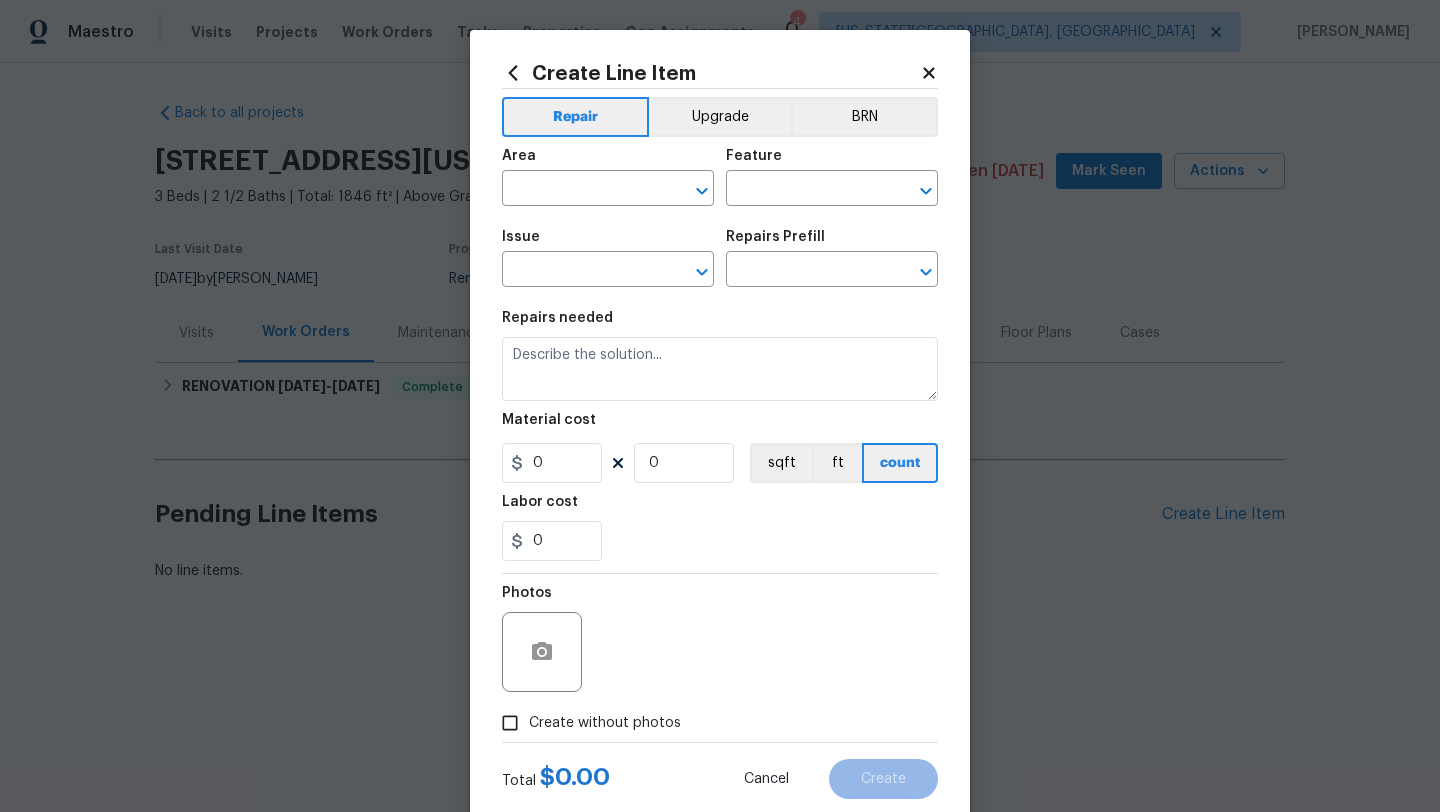 type on "Plumbing" 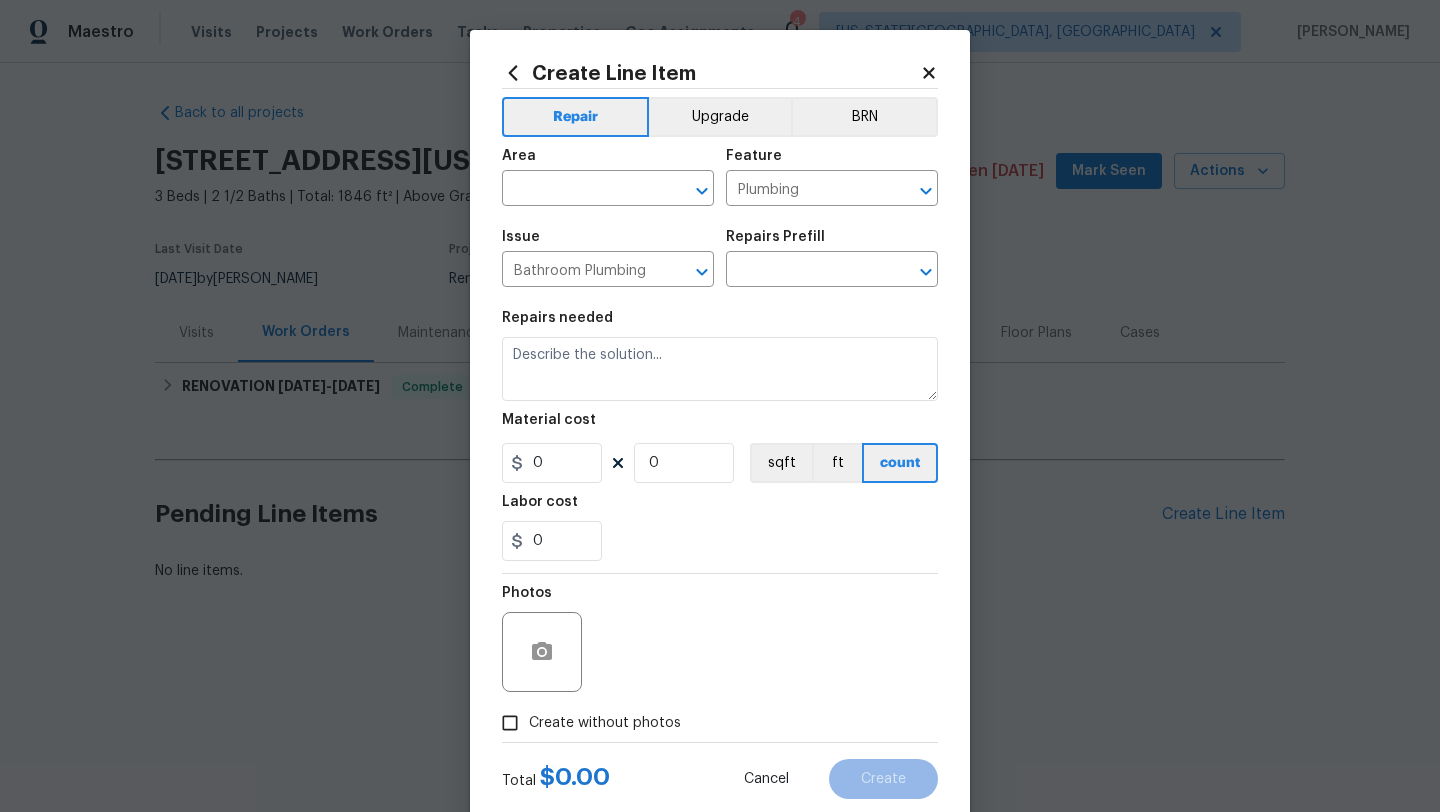 type on "Add a Task $1.00" 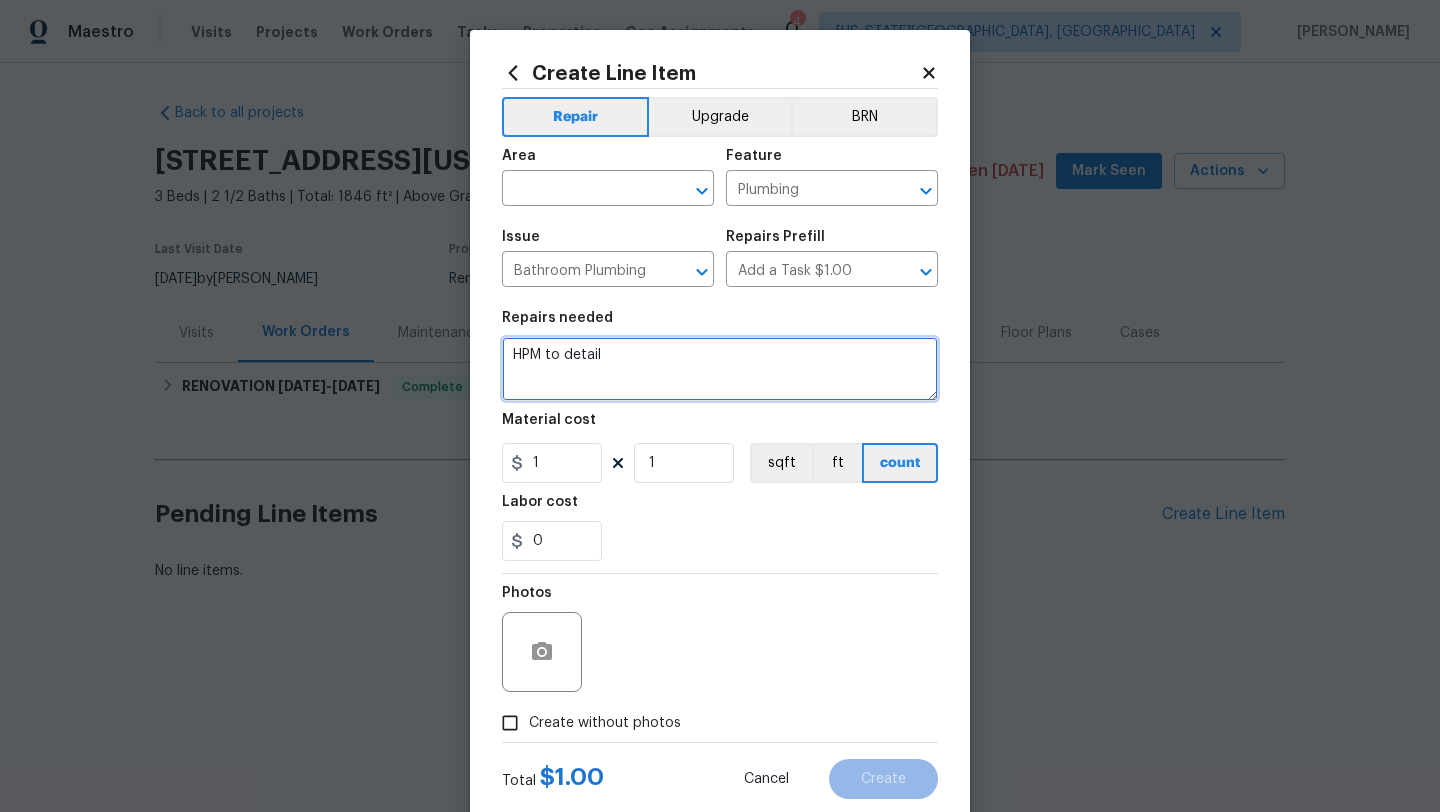 drag, startPoint x: 626, startPoint y: 359, endPoint x: 359, endPoint y: 345, distance: 267.3668 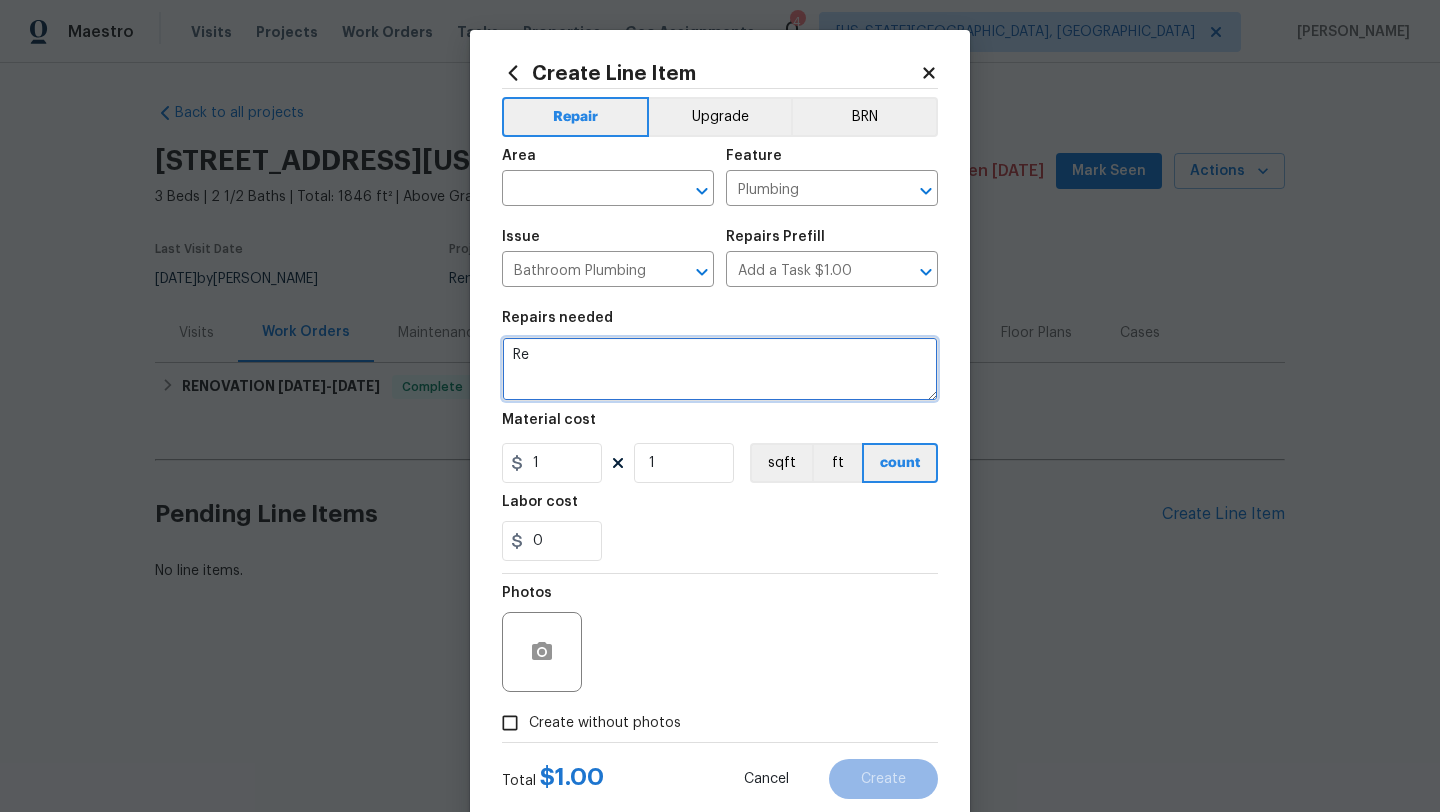type on "R" 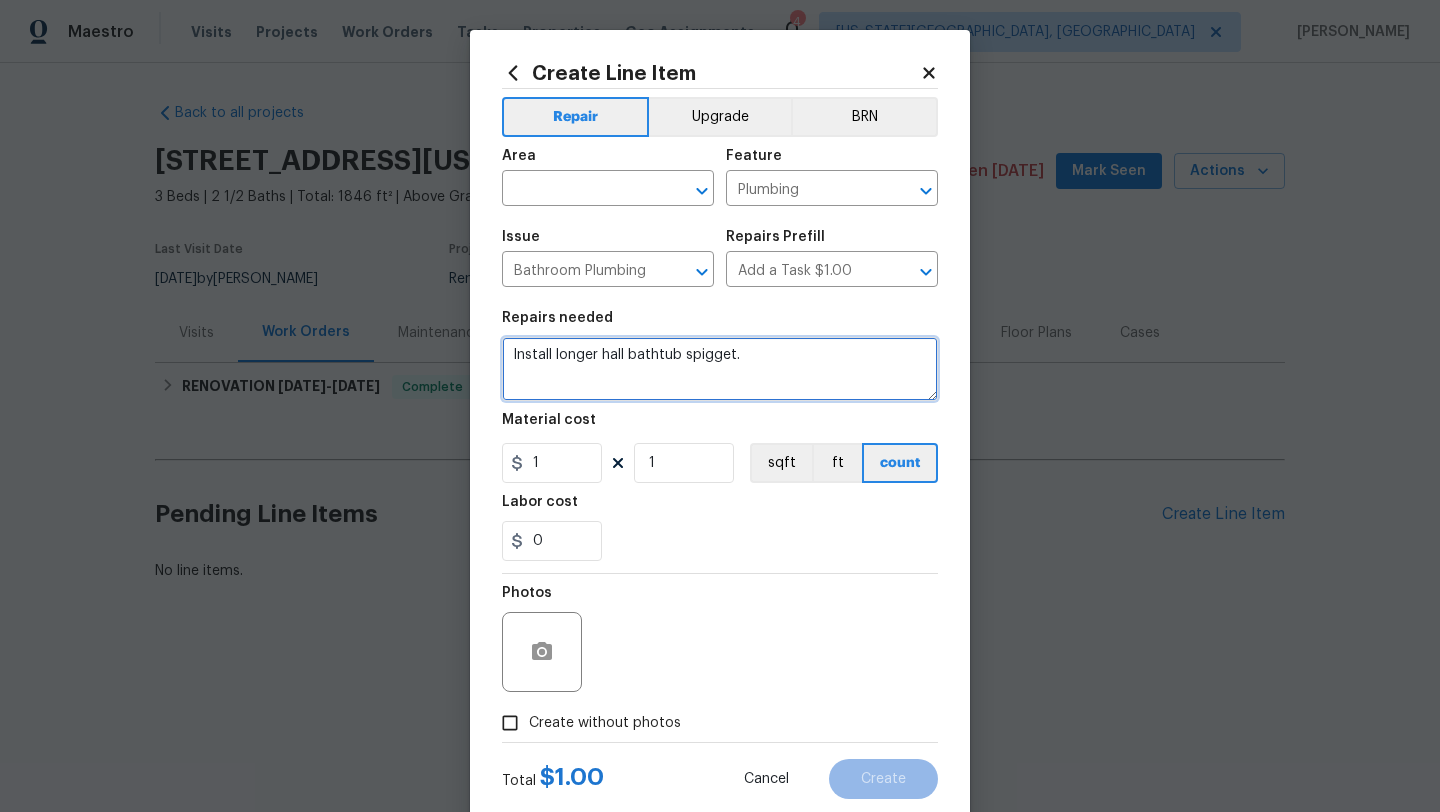 type on "Install longer hall bathtub spigget." 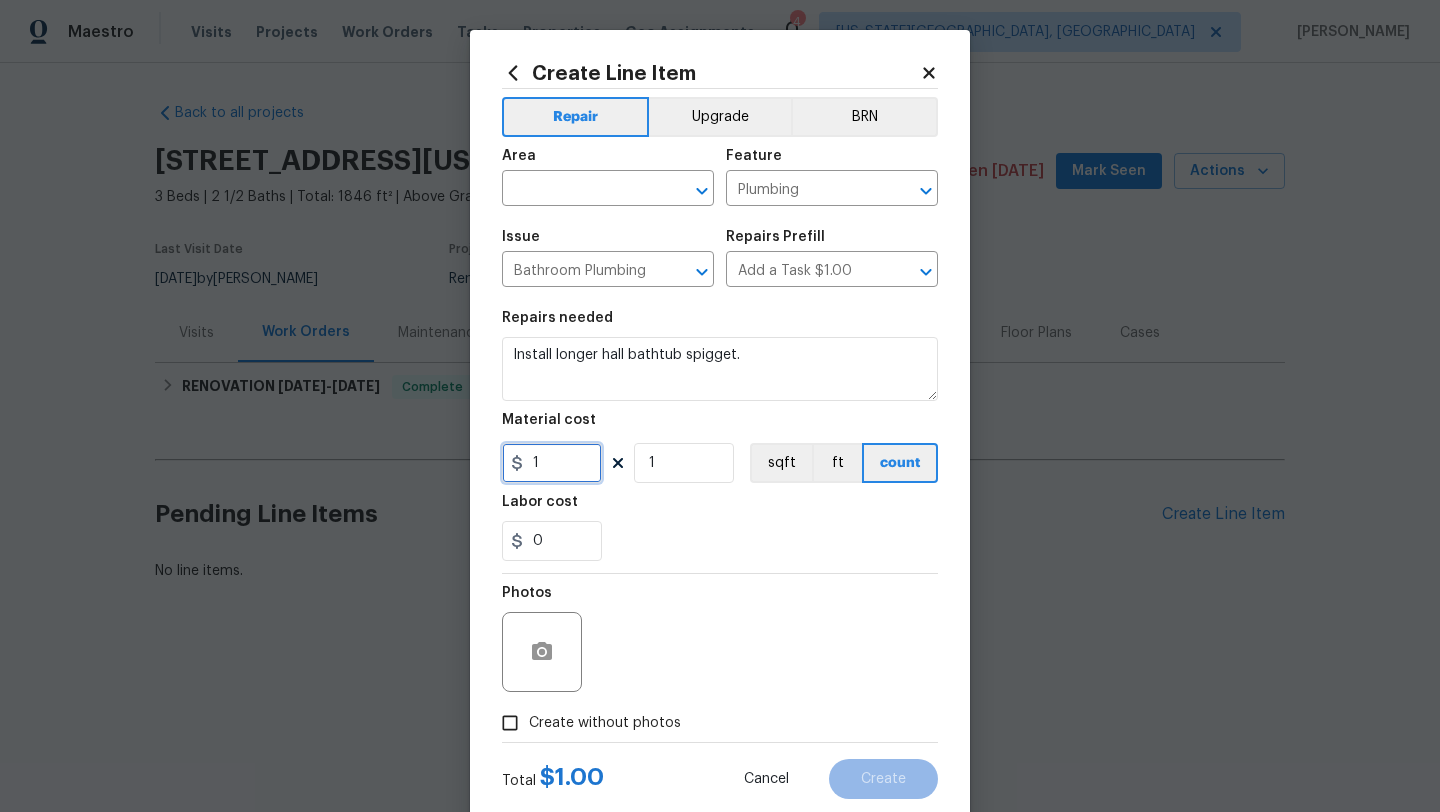 click on "1" at bounding box center (552, 463) 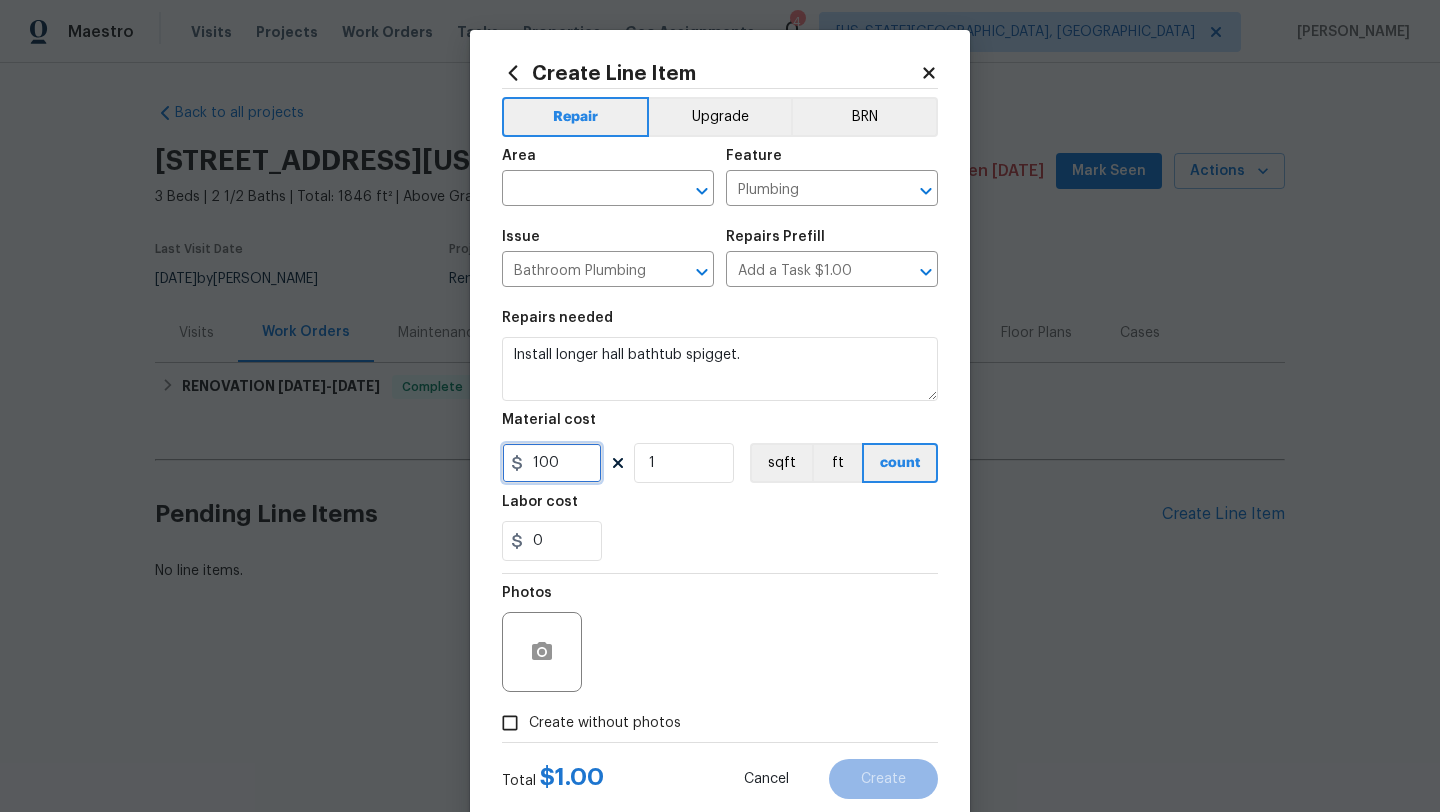type on "100" 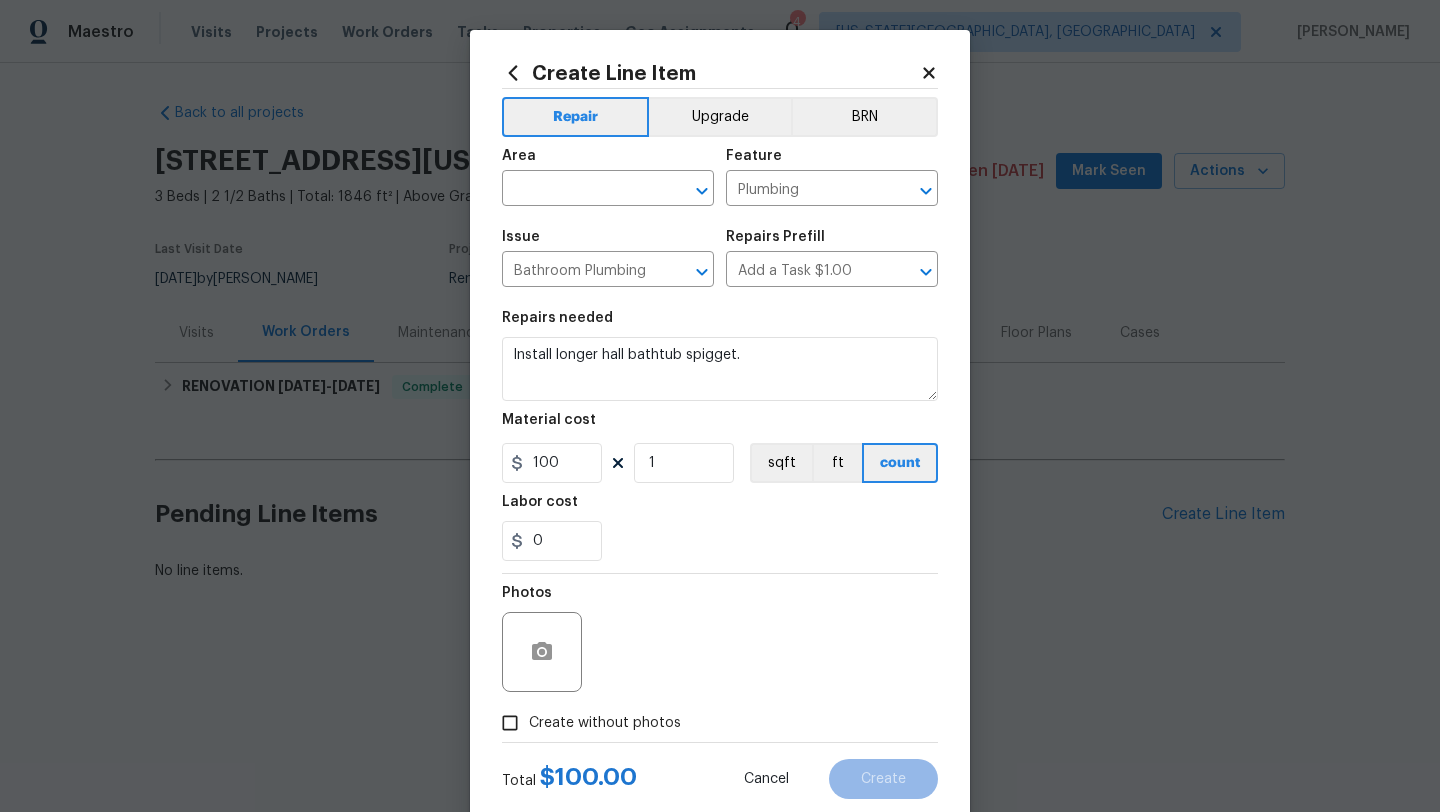 click on "Create without photos" at bounding box center [605, 723] 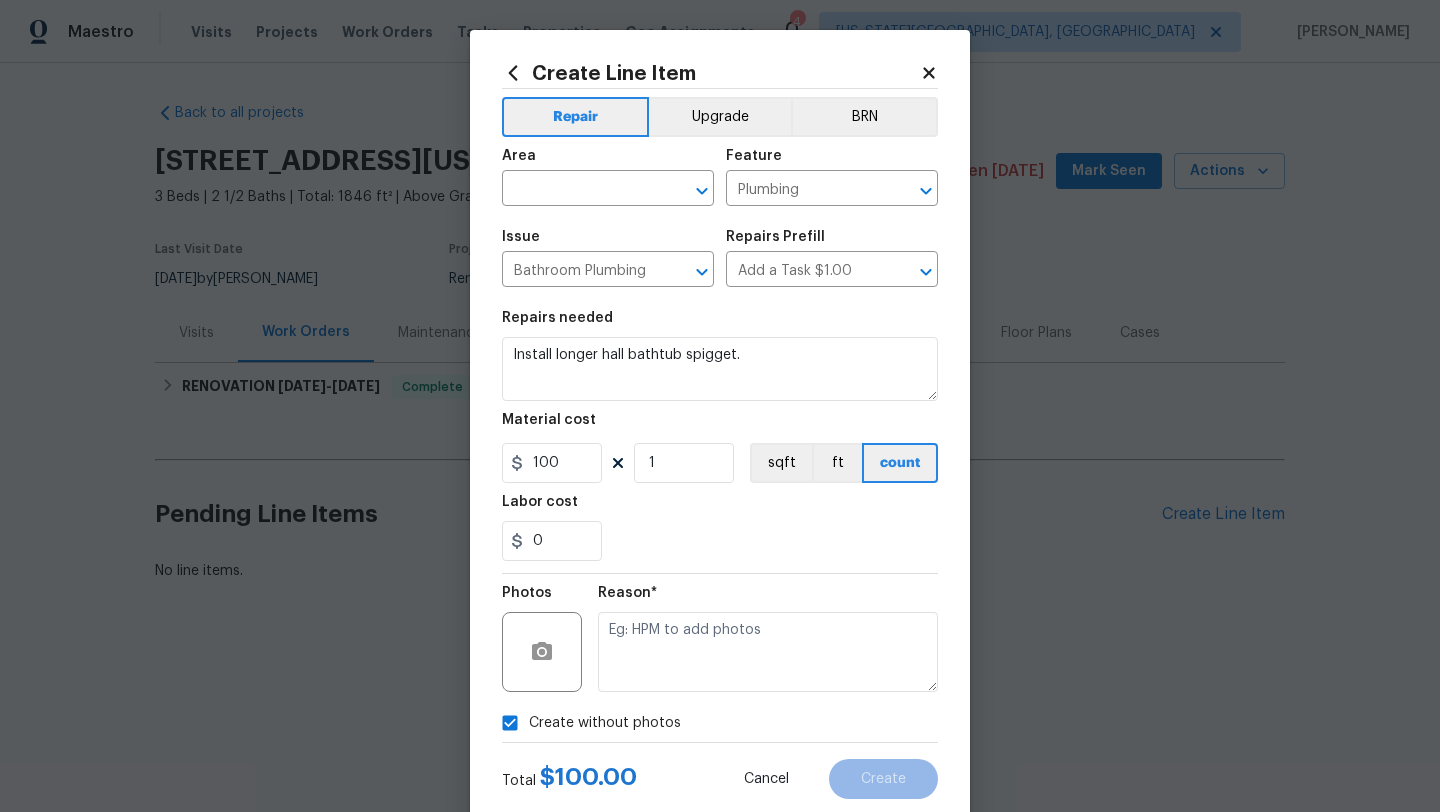 click at bounding box center [768, 652] 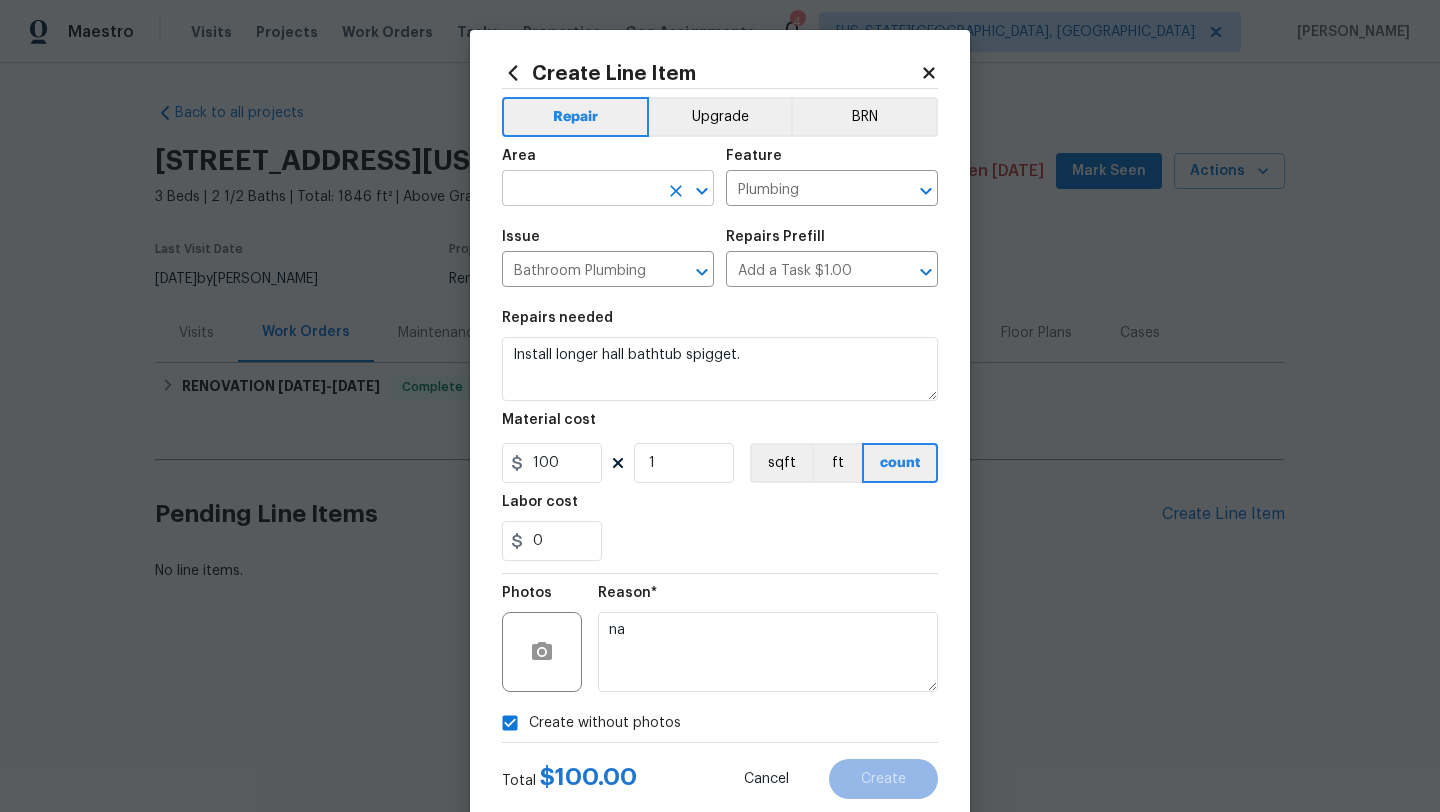 type on "na" 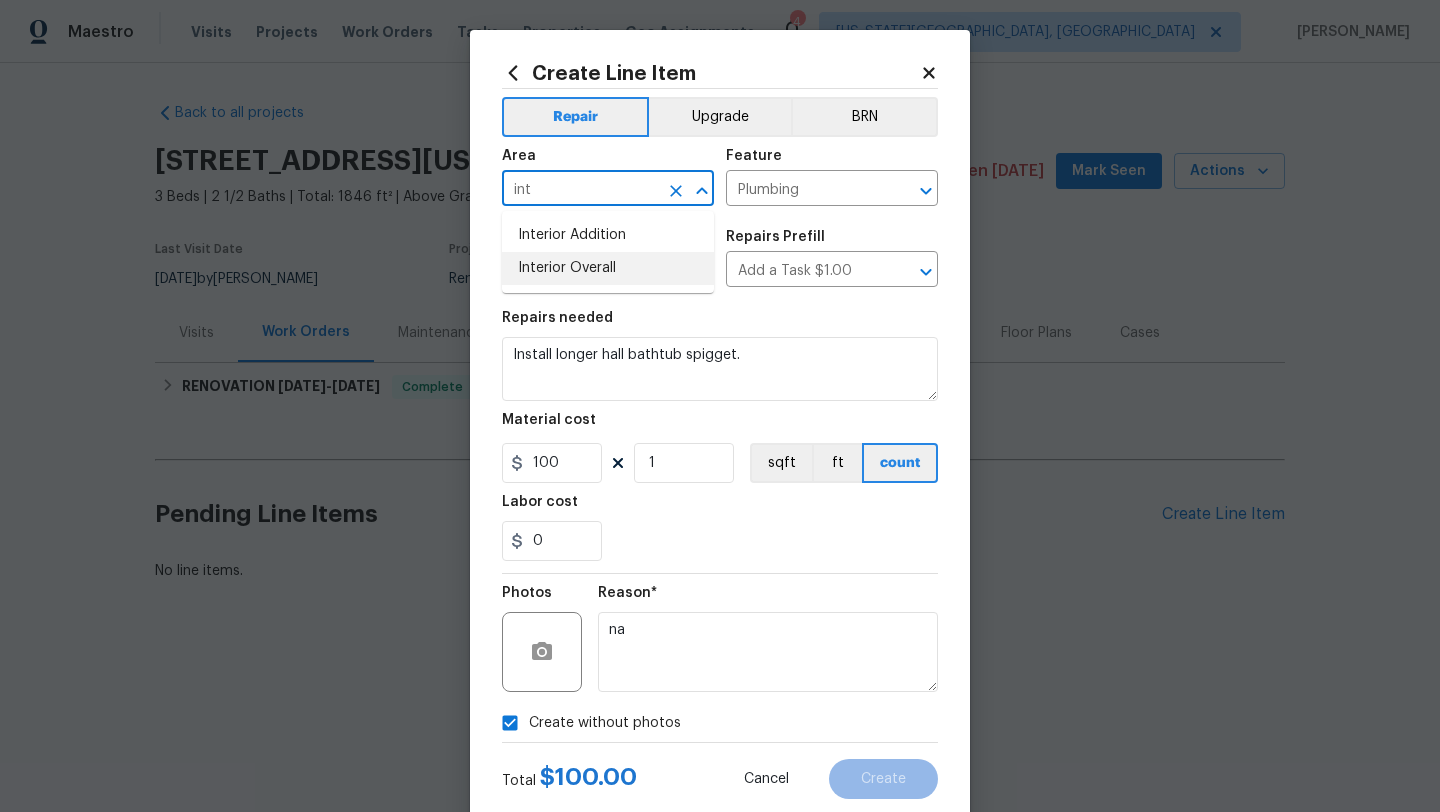 click on "Interior Overall" at bounding box center [608, 268] 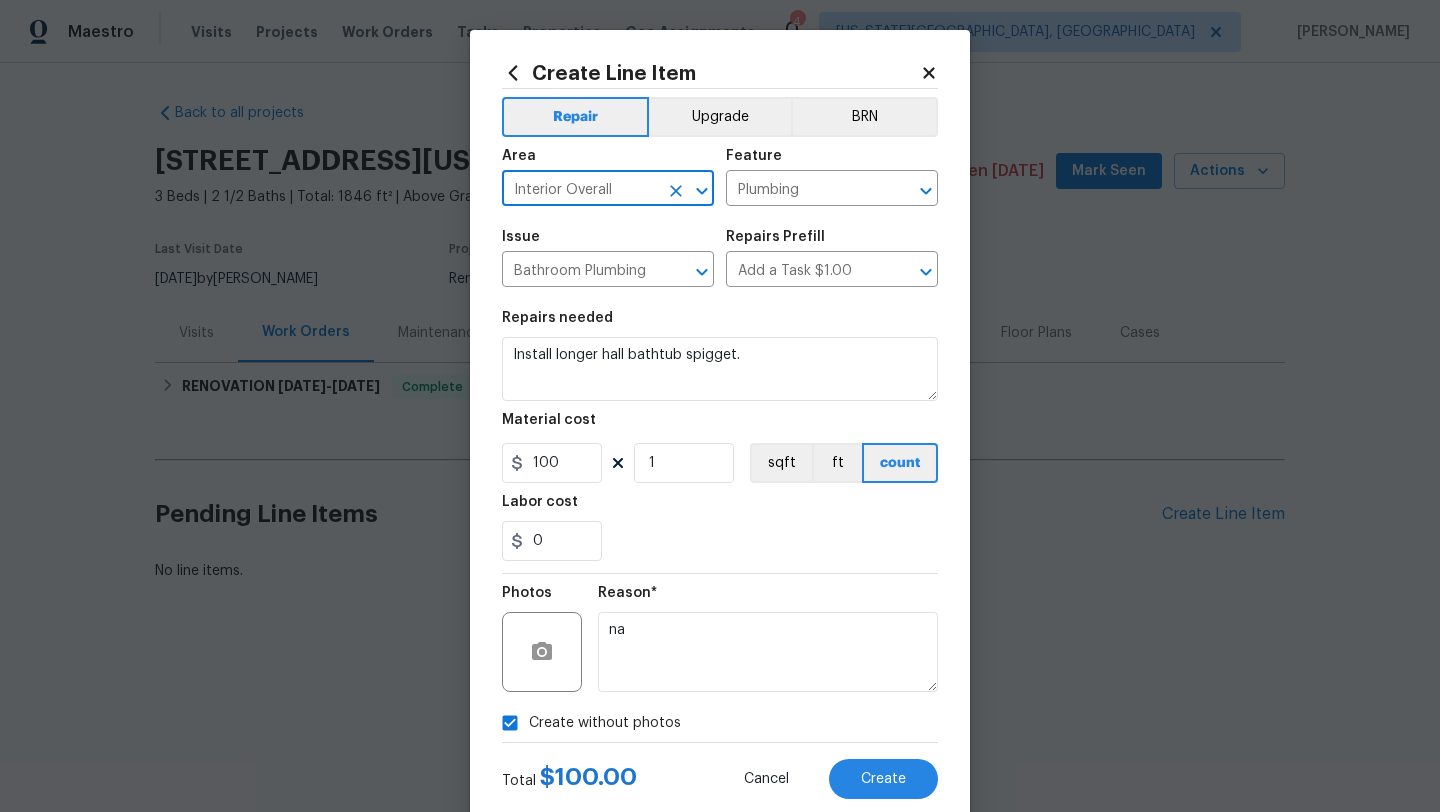 type on "Interior Overall" 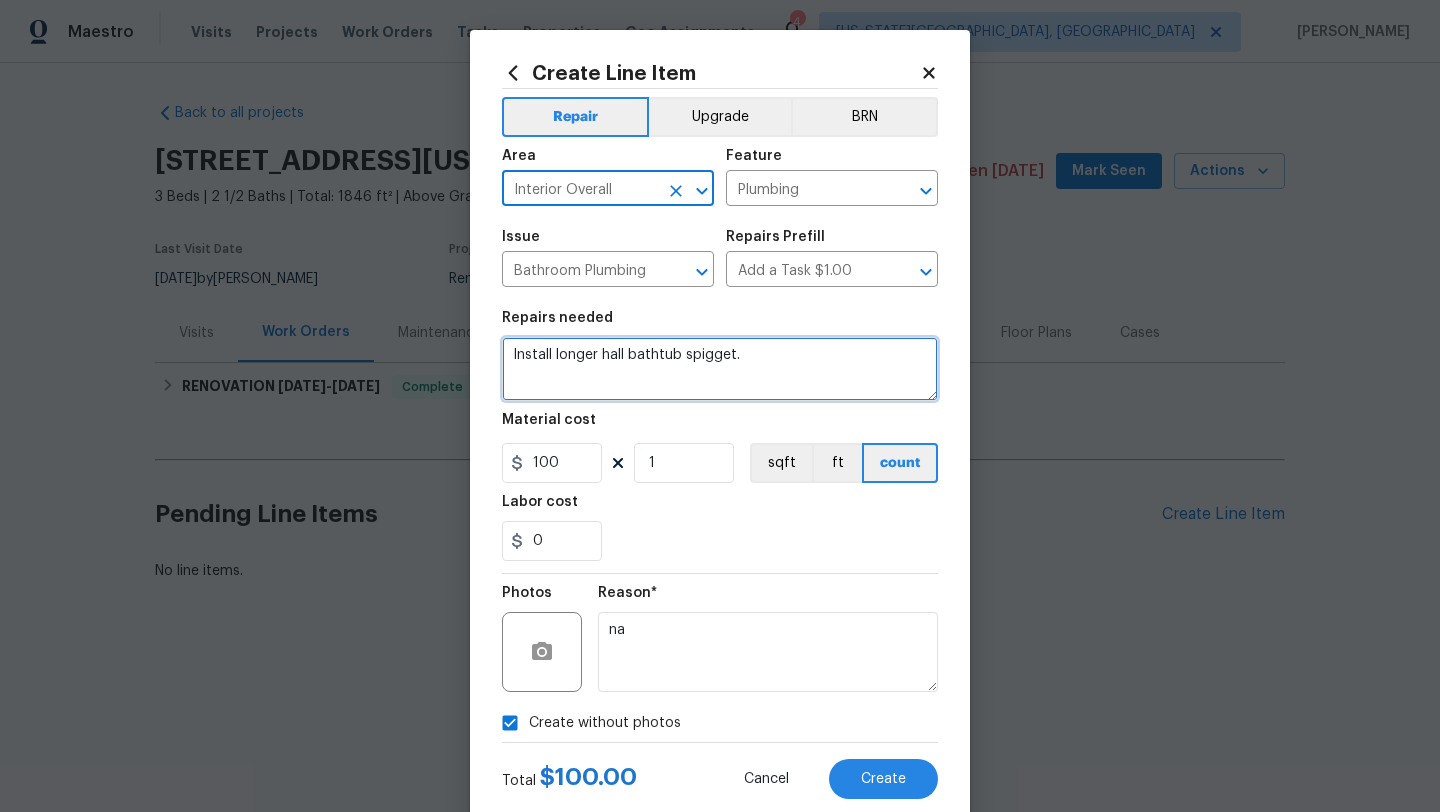 click on "Install longer hall bathtub spigget." at bounding box center (720, 369) 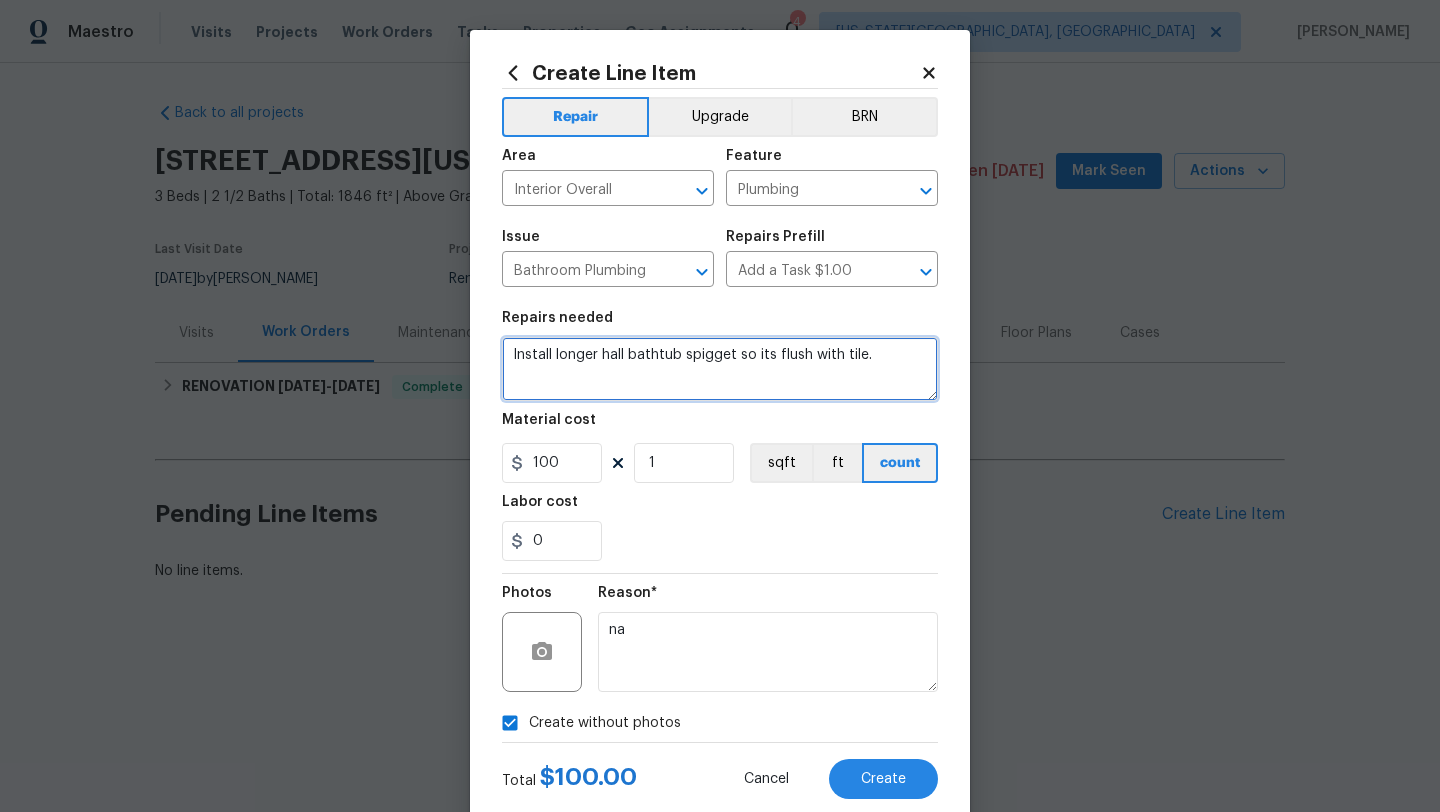 click on "Install longer hall bathtub spigget so its flush with tile." at bounding box center [720, 369] 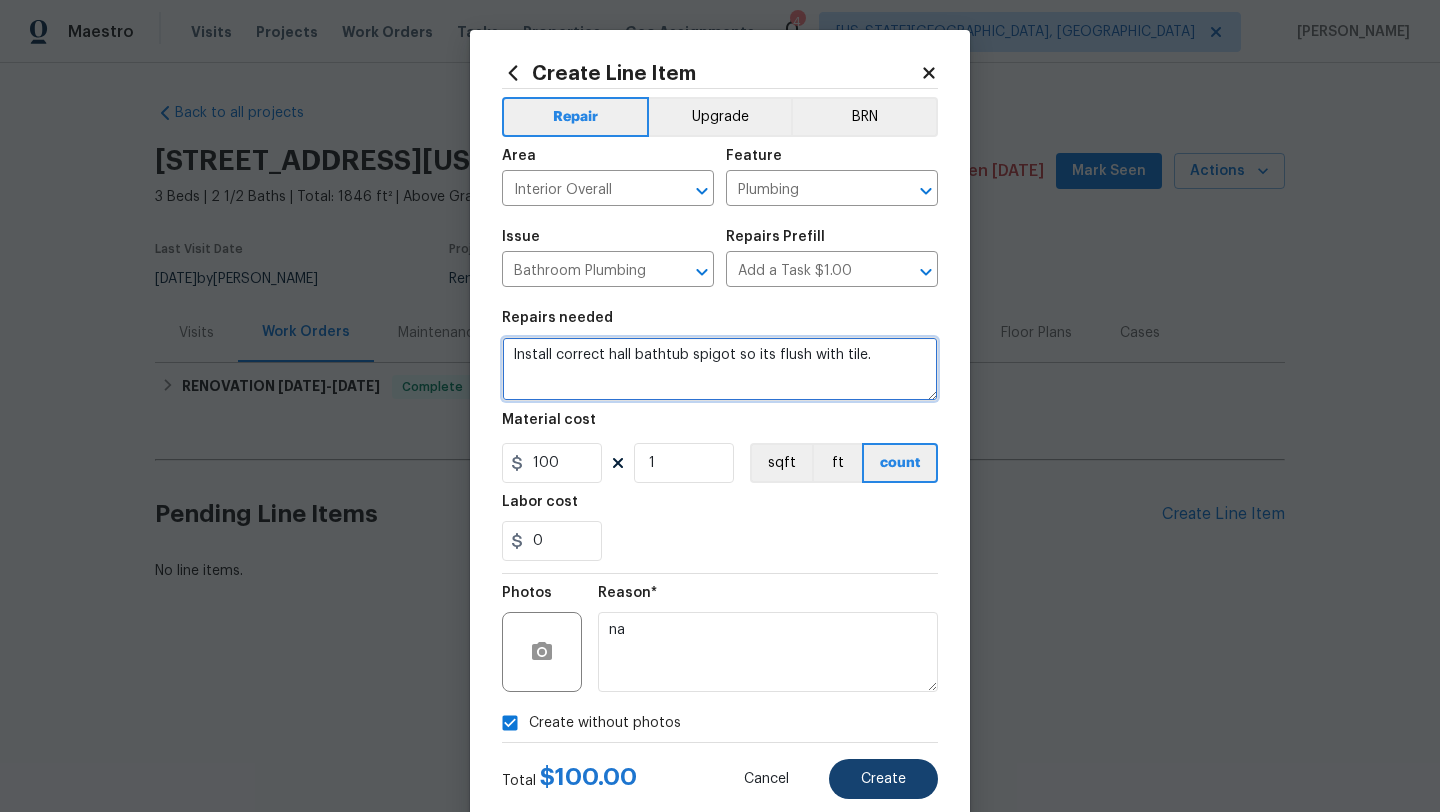 type on "Install correct hall bathtub spigot so its flush with tile." 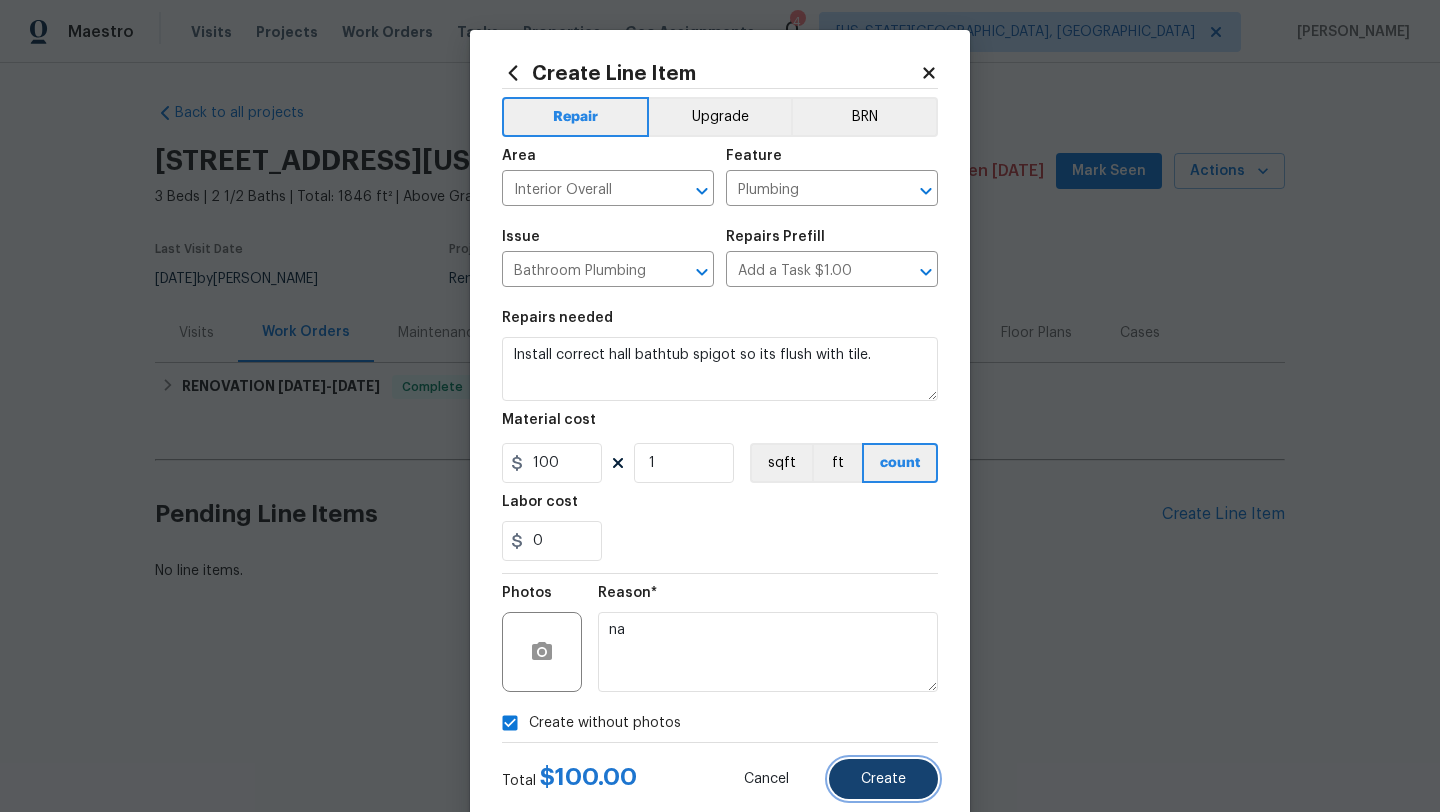 click on "Create" at bounding box center [883, 779] 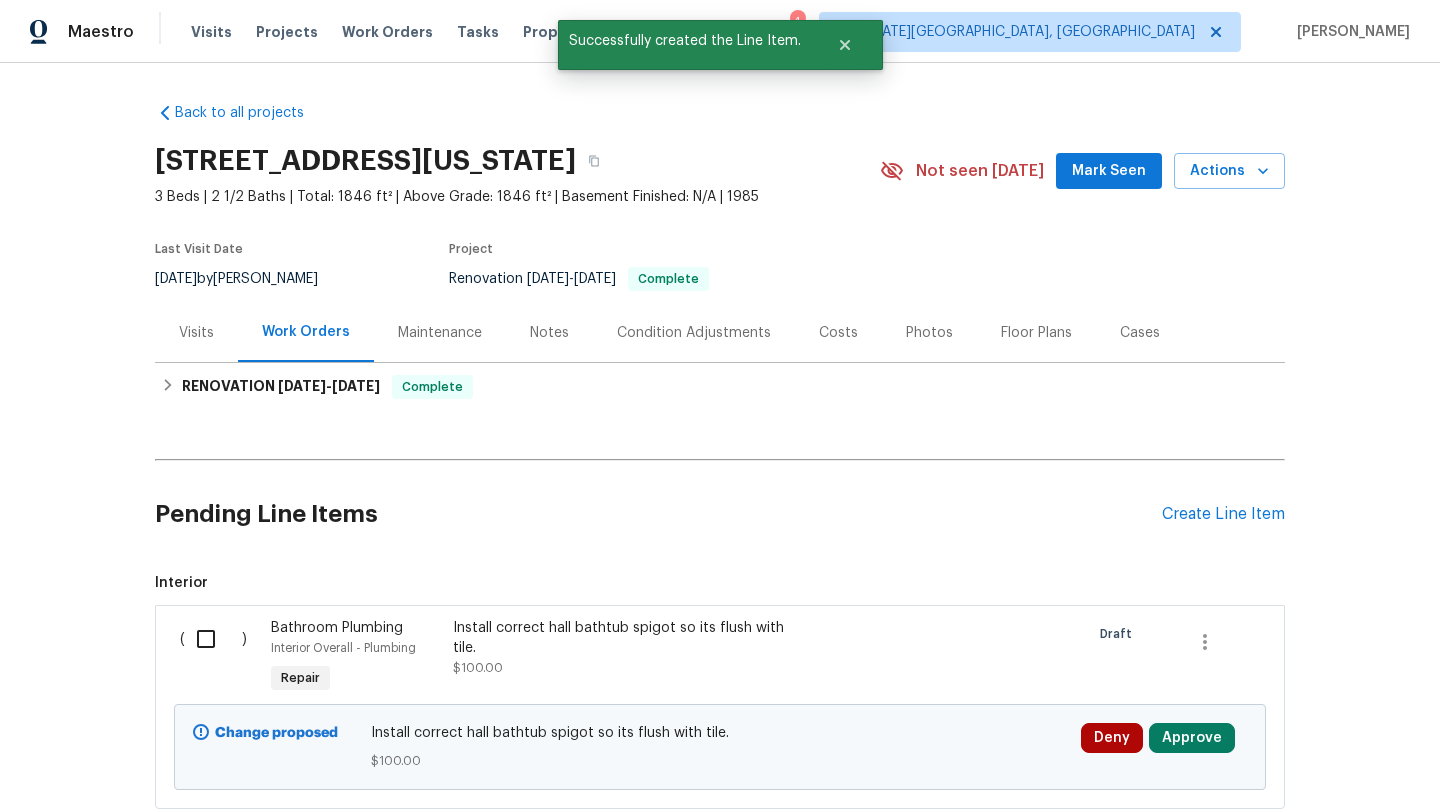 click at bounding box center [213, 639] 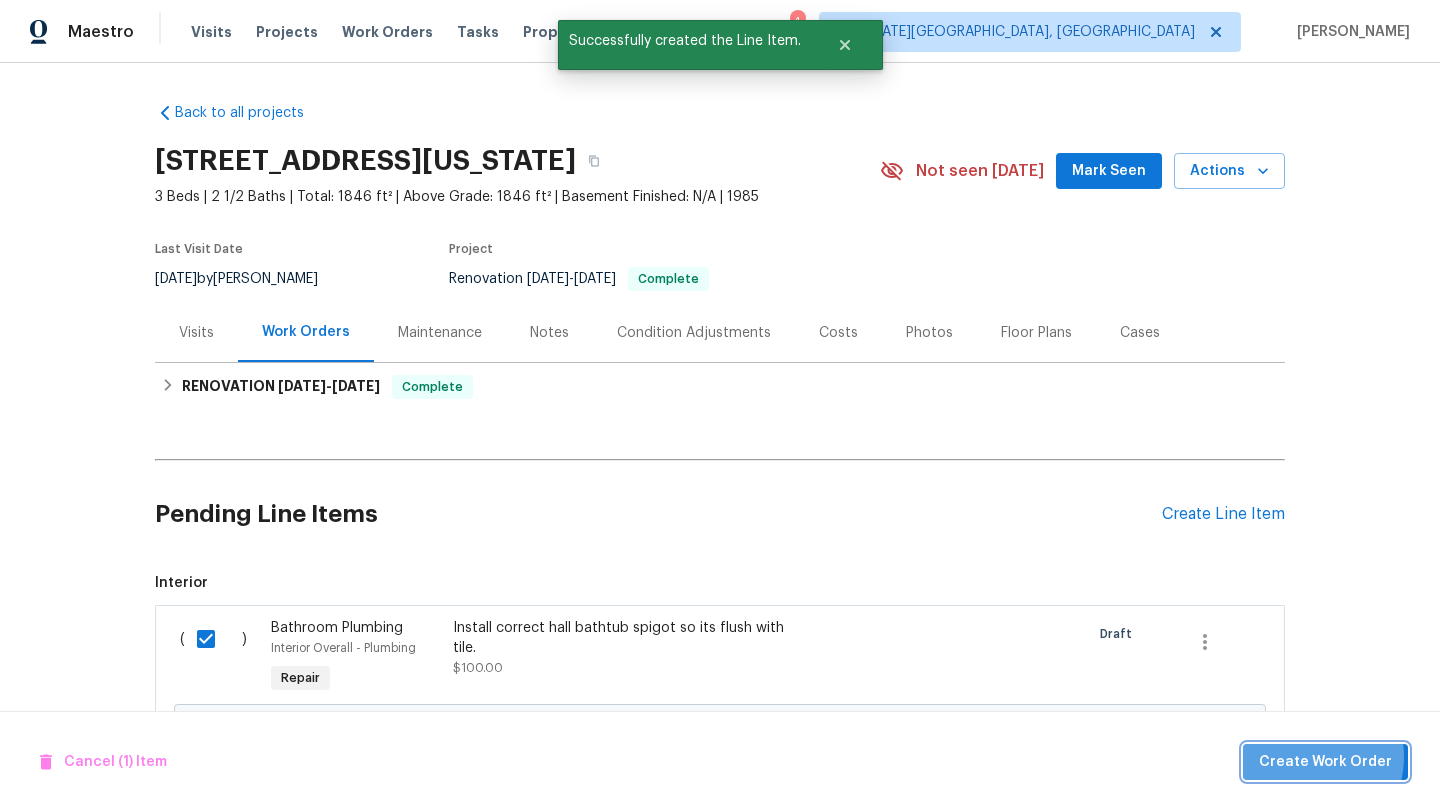click on "Create Work Order" at bounding box center (1325, 762) 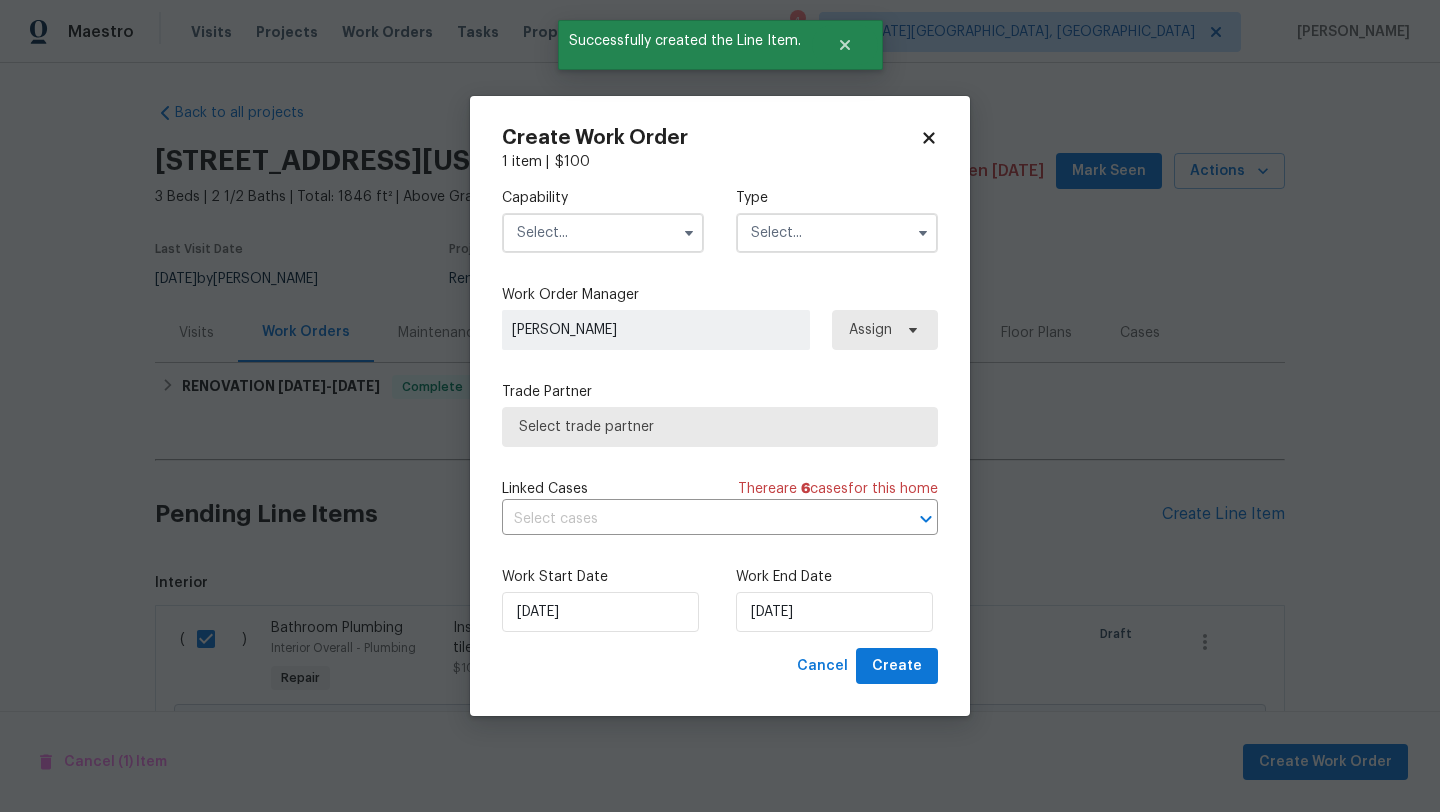 click at bounding box center (603, 233) 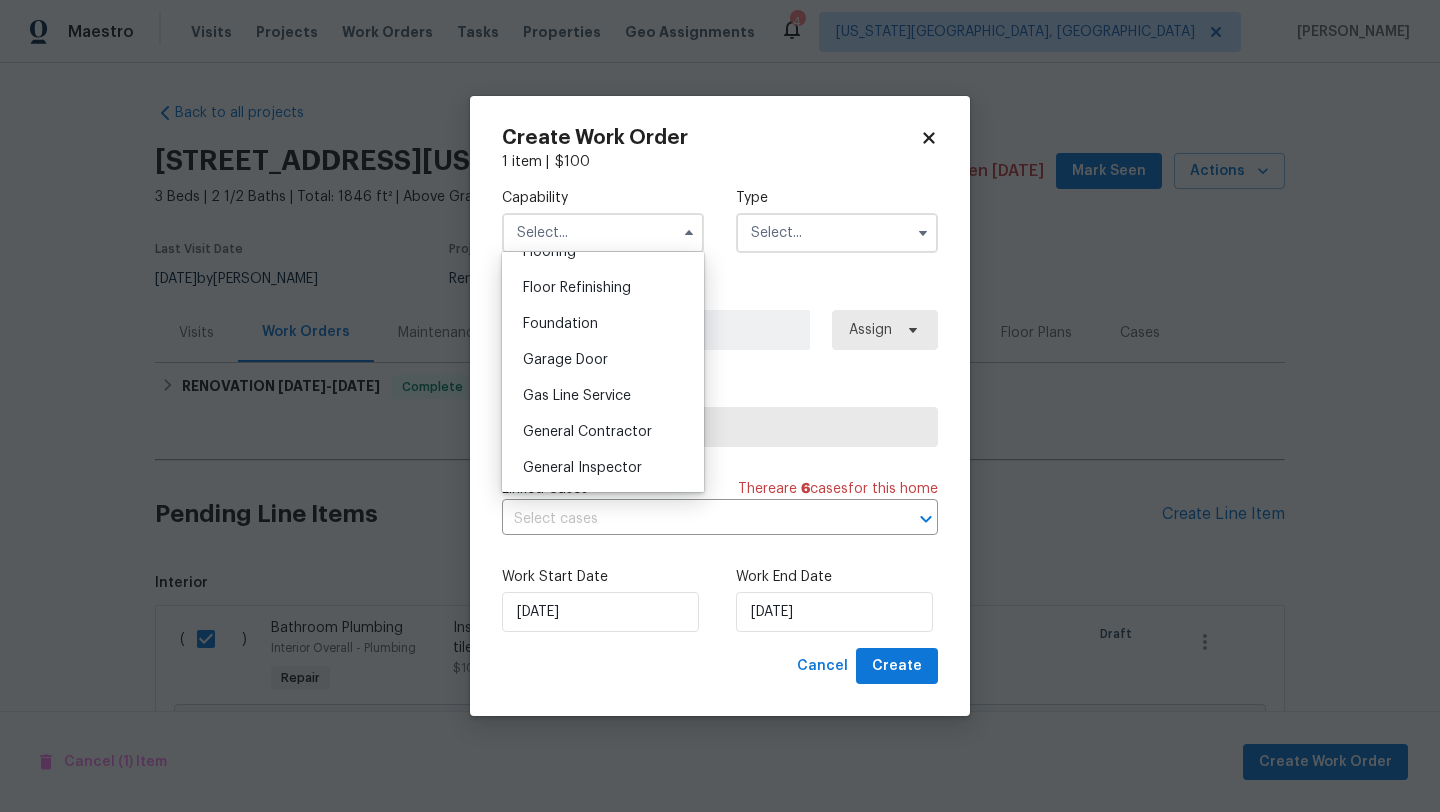 scroll, scrollTop: 858, scrollLeft: 0, axis: vertical 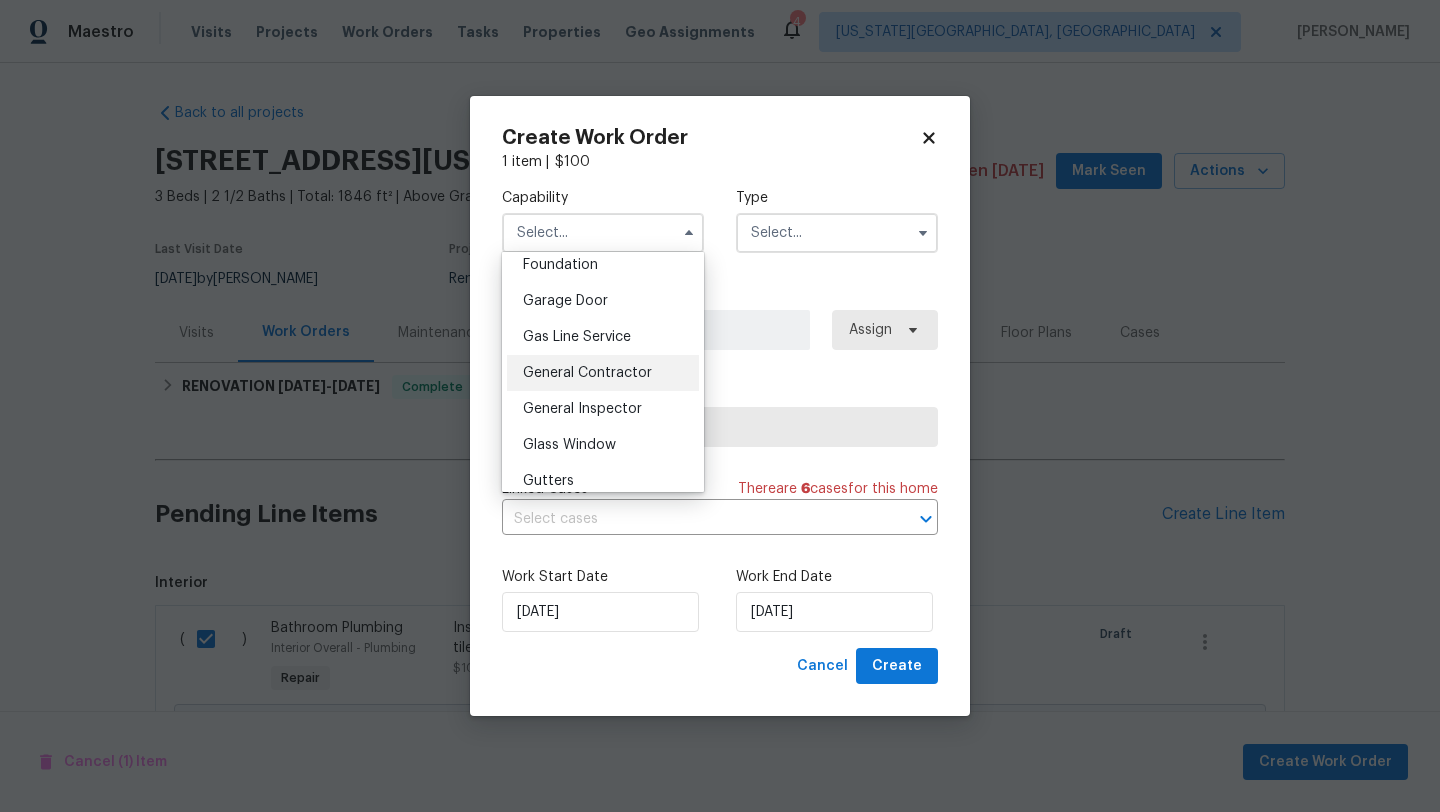 click on "General Contractor" at bounding box center [587, 373] 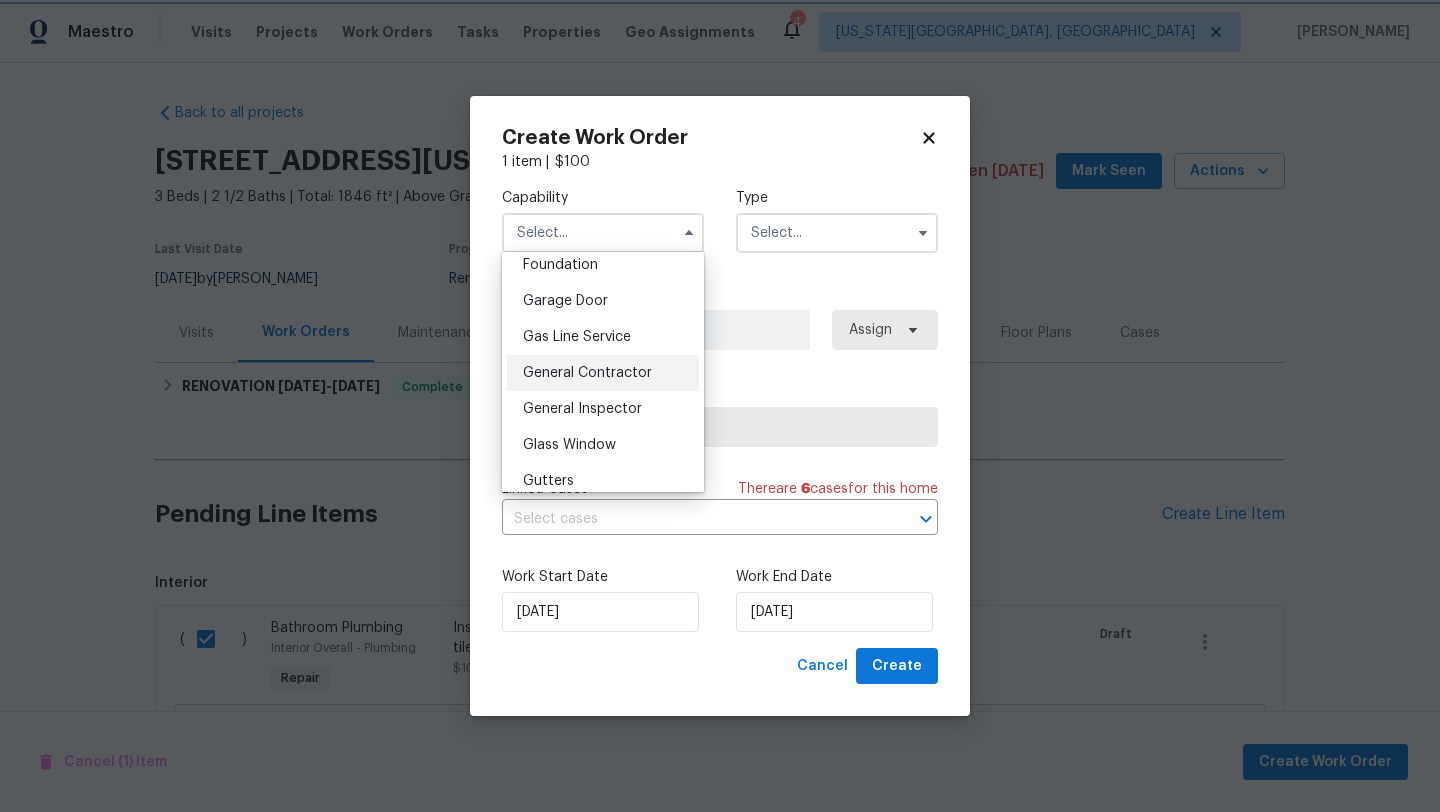 type on "General Contractor" 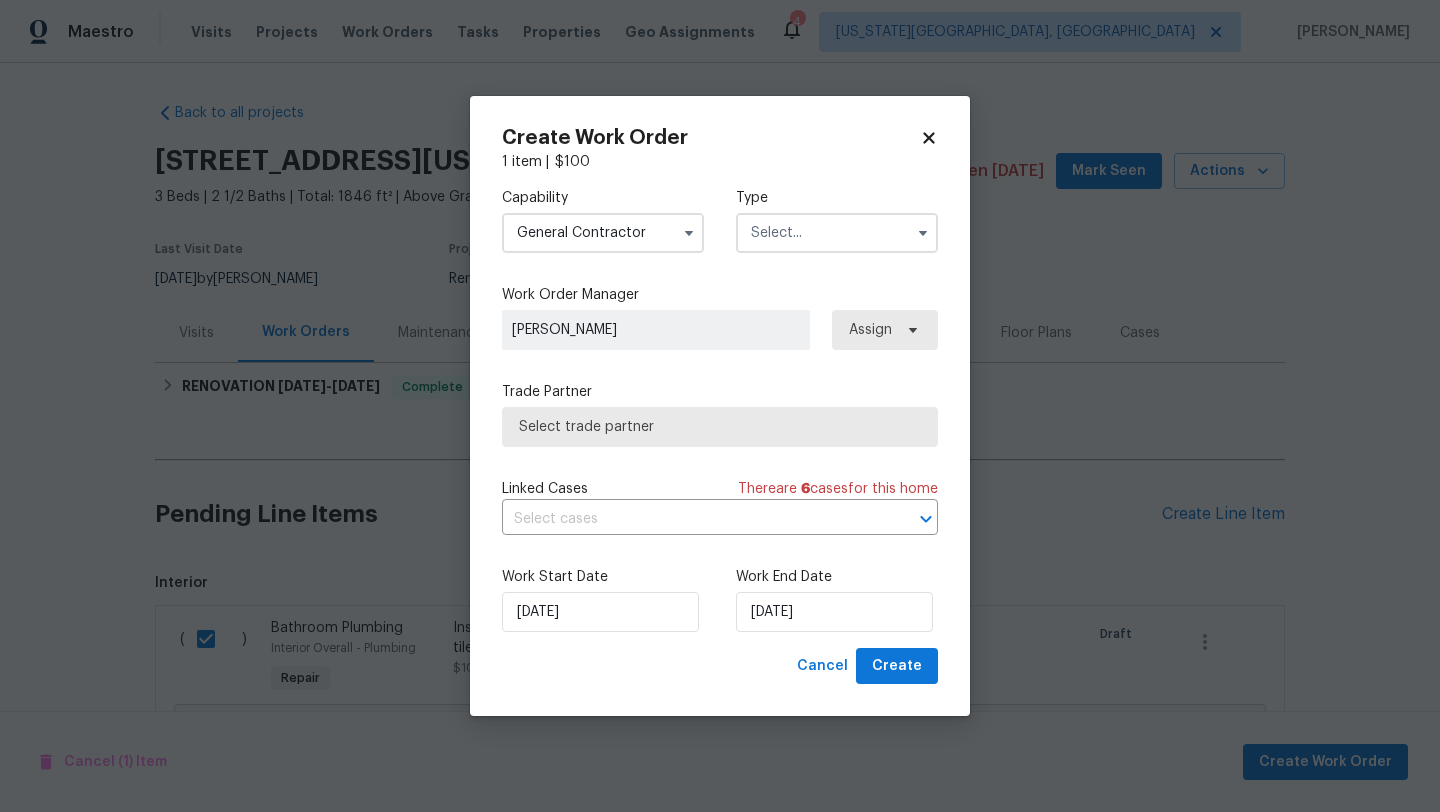 click on "Capability   General Contractor Type" at bounding box center (720, 220) 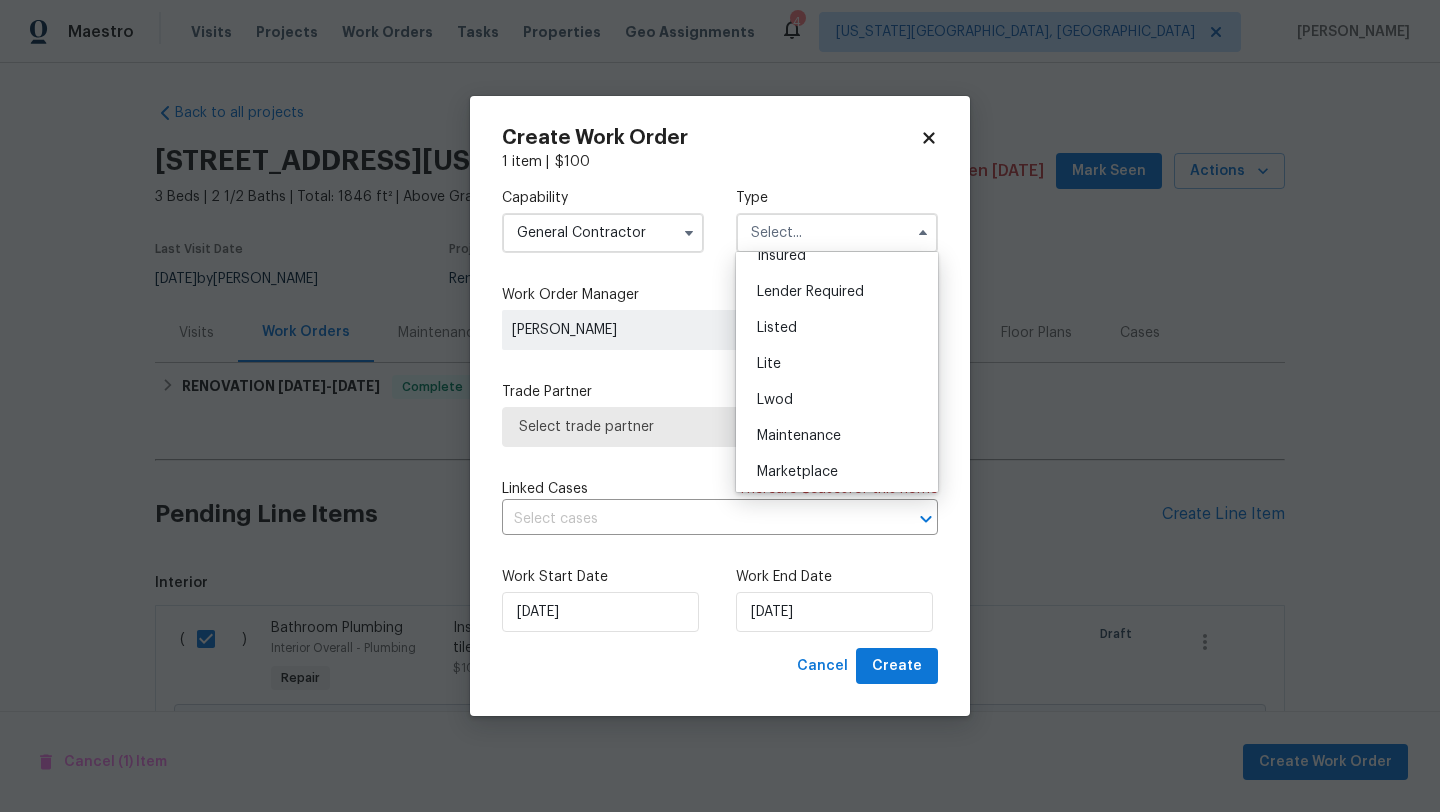scroll, scrollTop: 454, scrollLeft: 0, axis: vertical 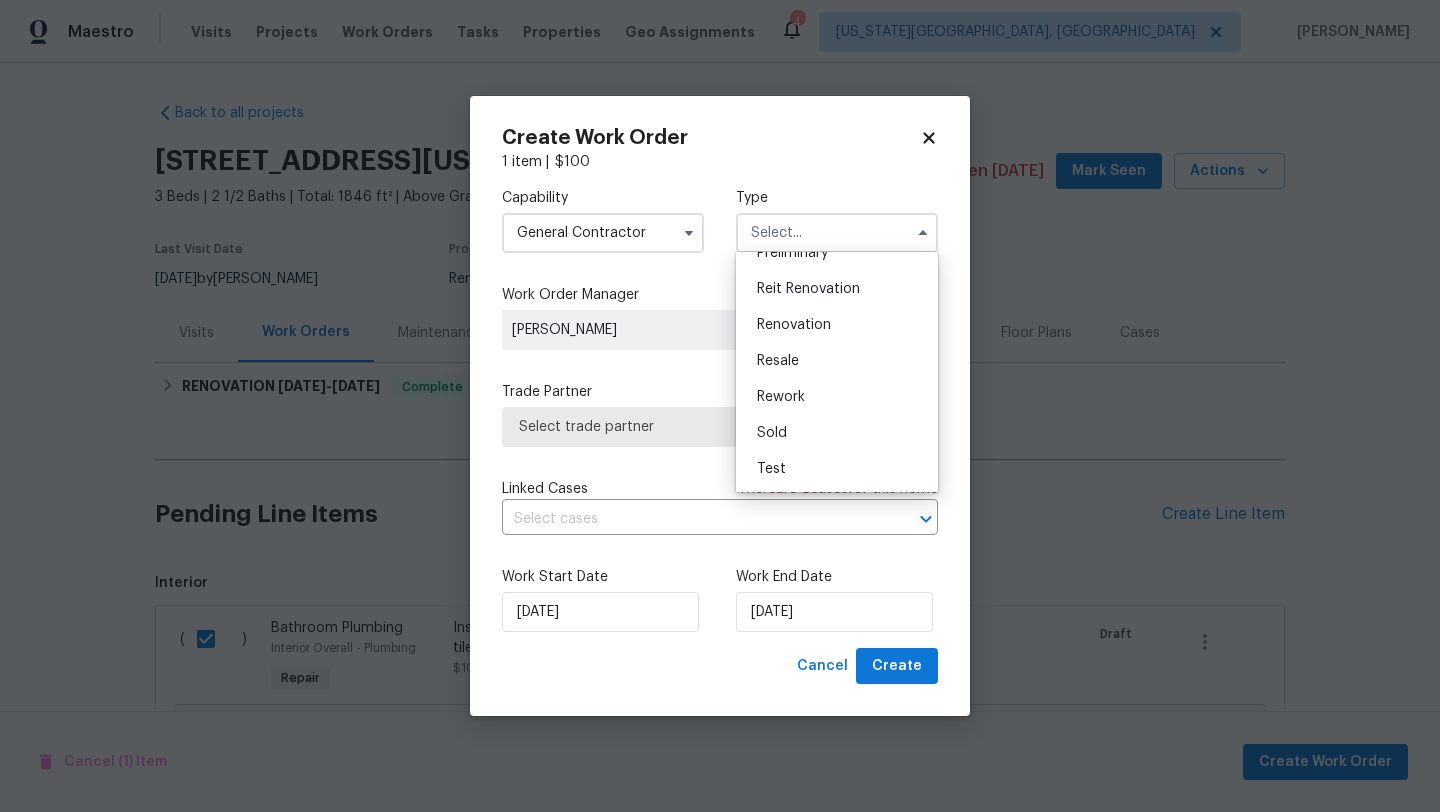 click on "Renovation" at bounding box center (794, 325) 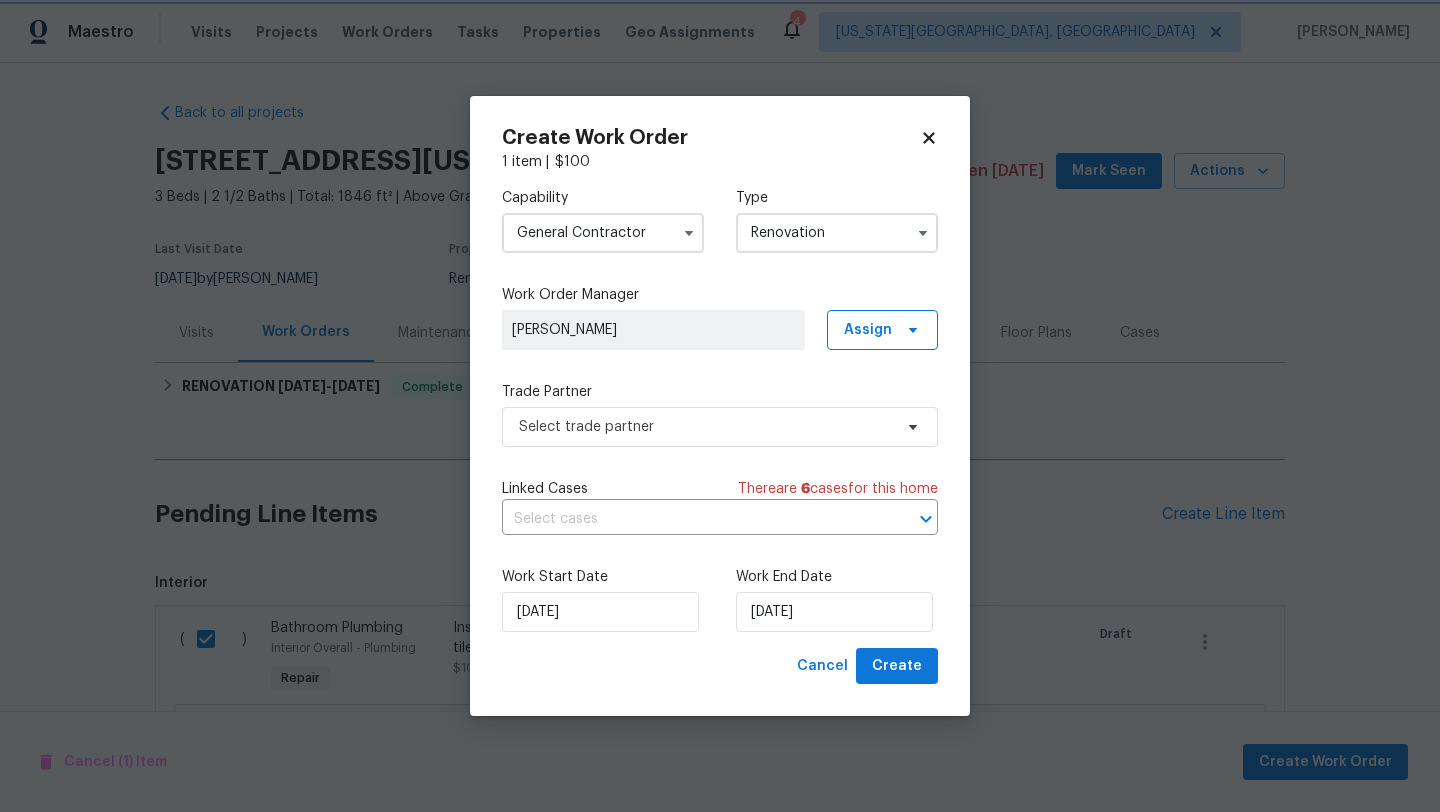scroll, scrollTop: 0, scrollLeft: 0, axis: both 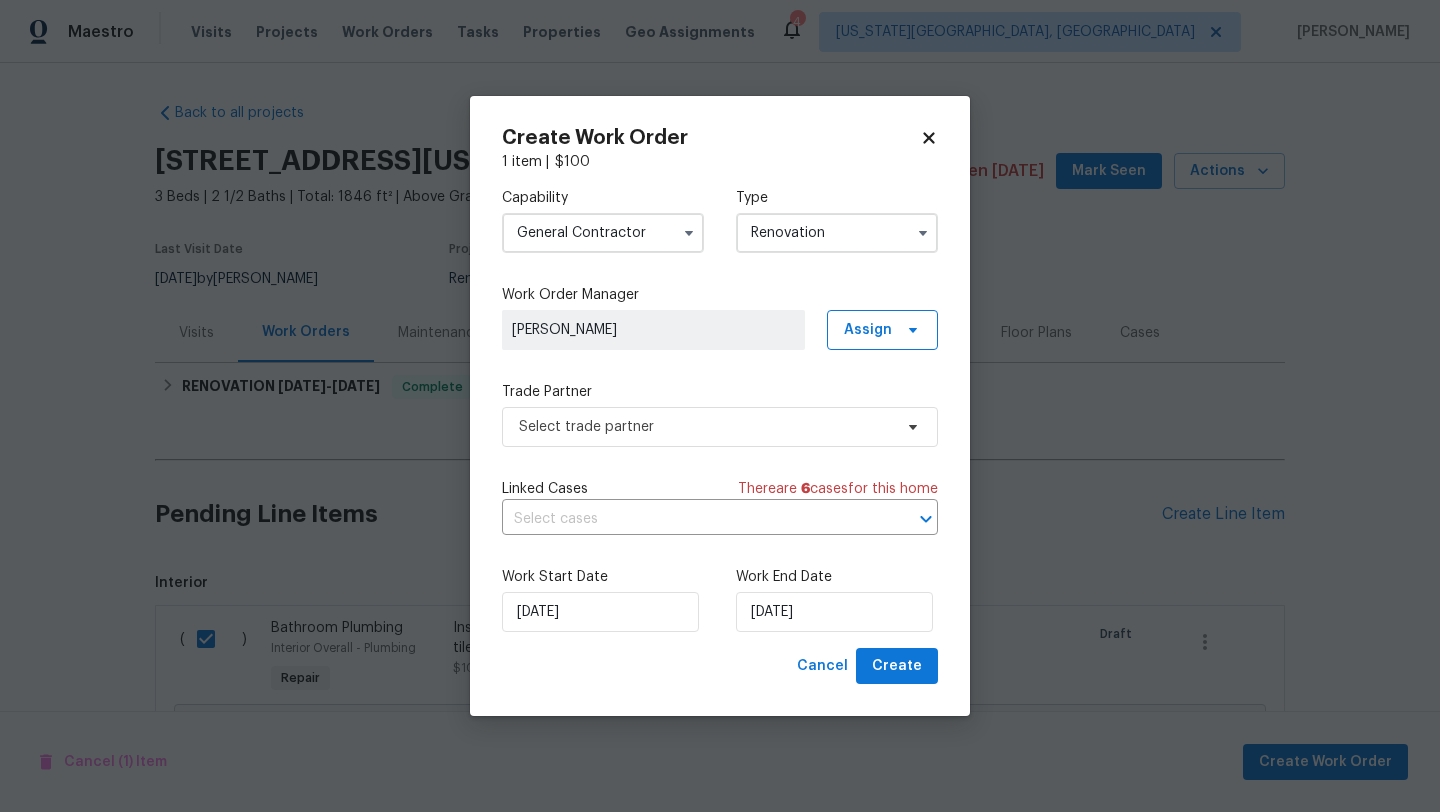 click on "Renovation" at bounding box center (837, 233) 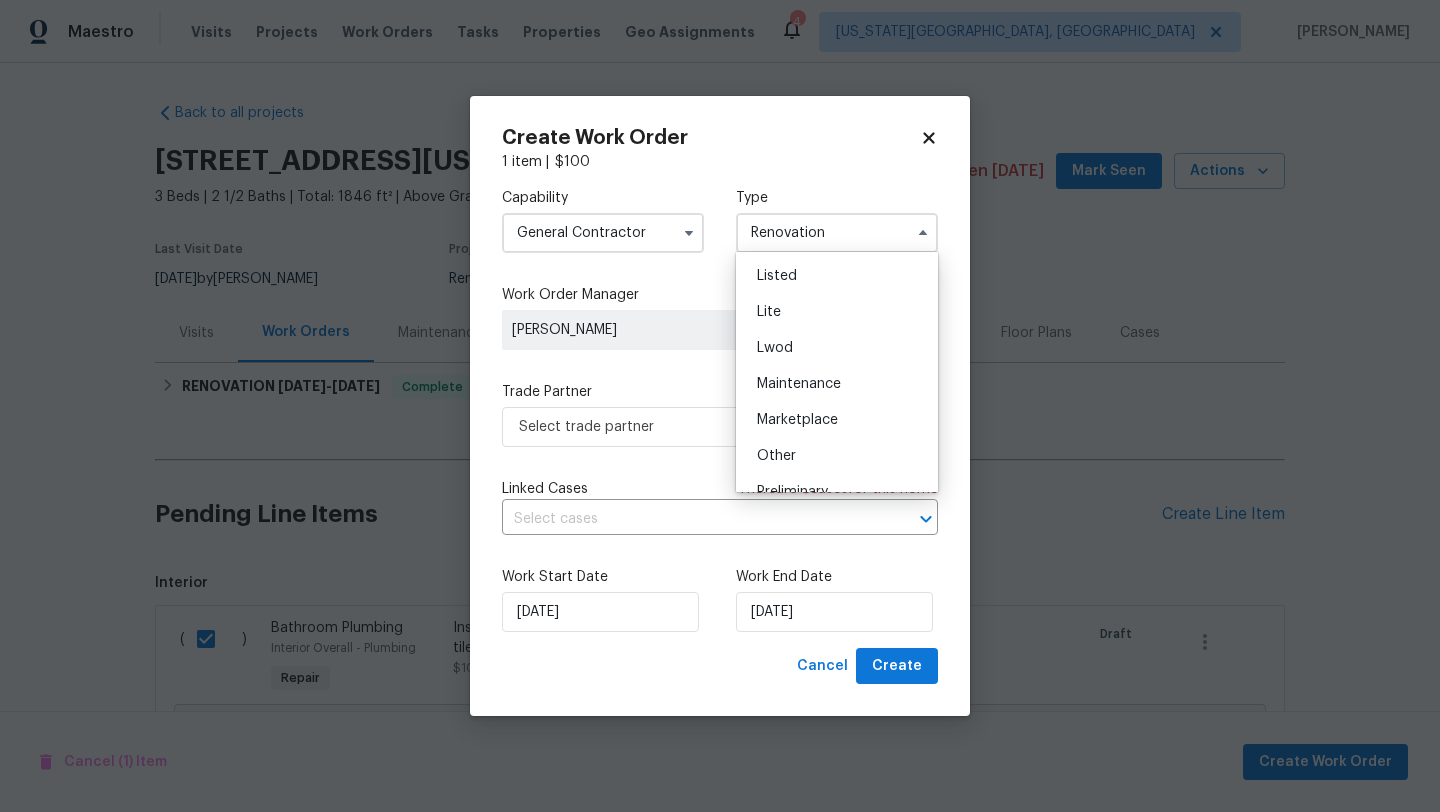 scroll, scrollTop: 213, scrollLeft: 0, axis: vertical 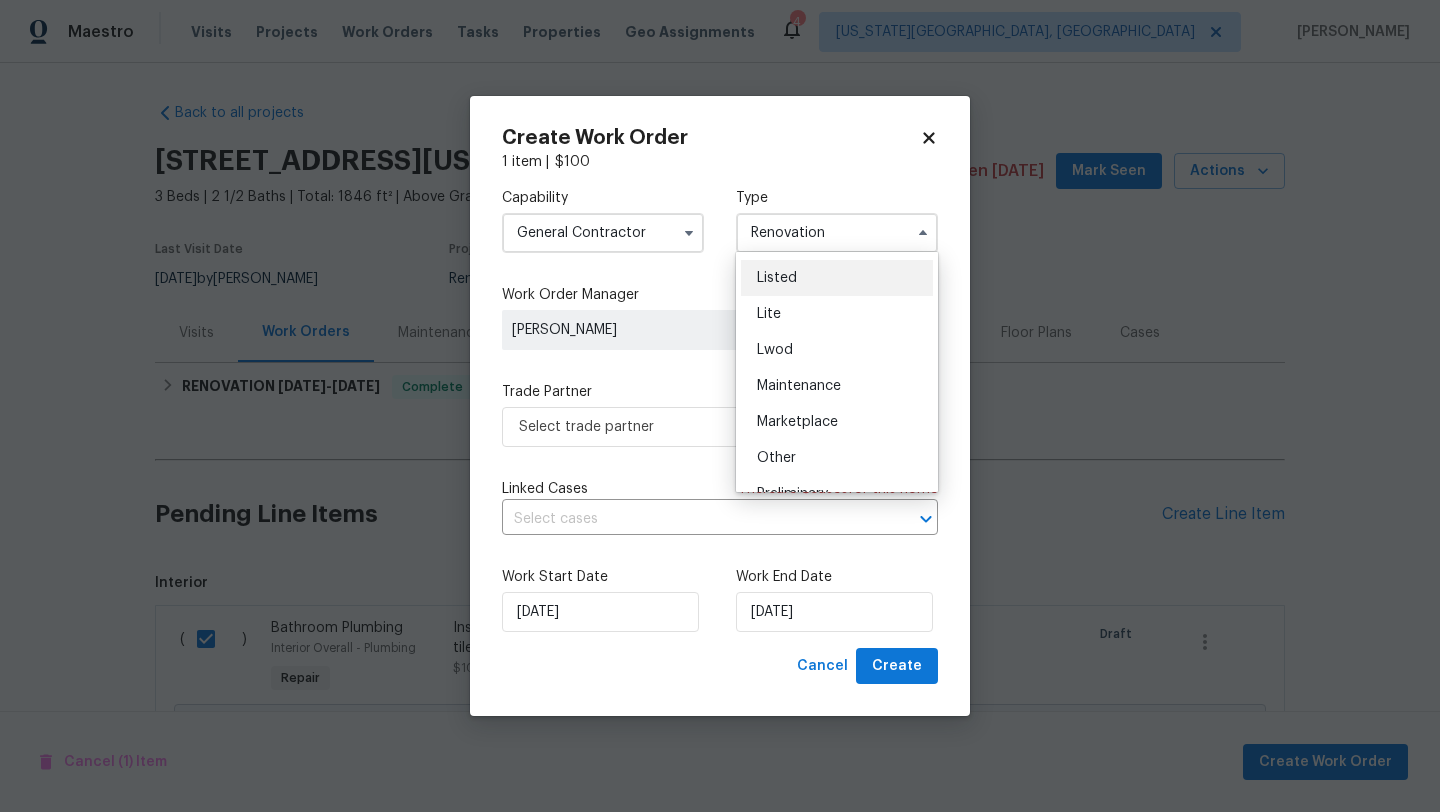click on "Listed" at bounding box center (777, 278) 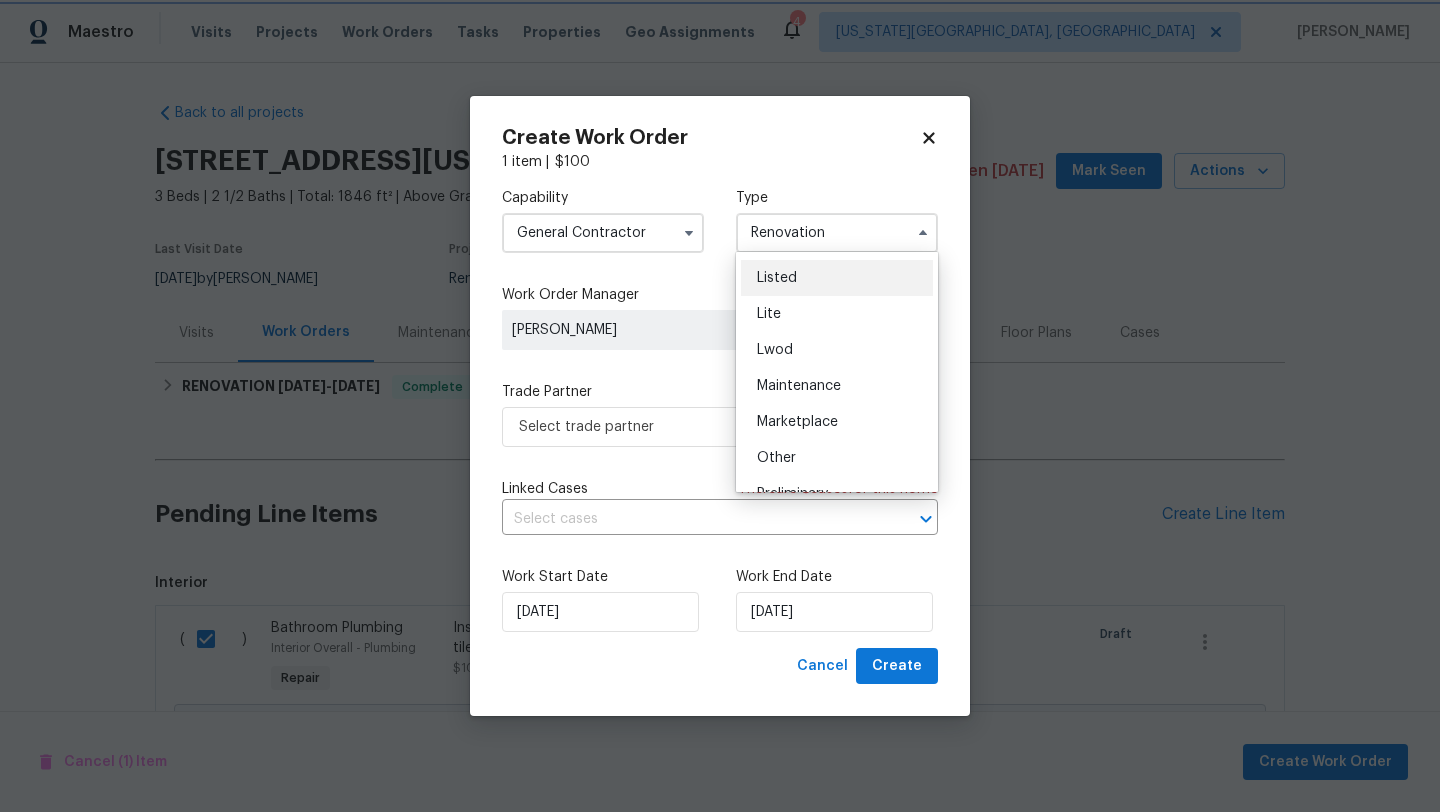 type on "Listed" 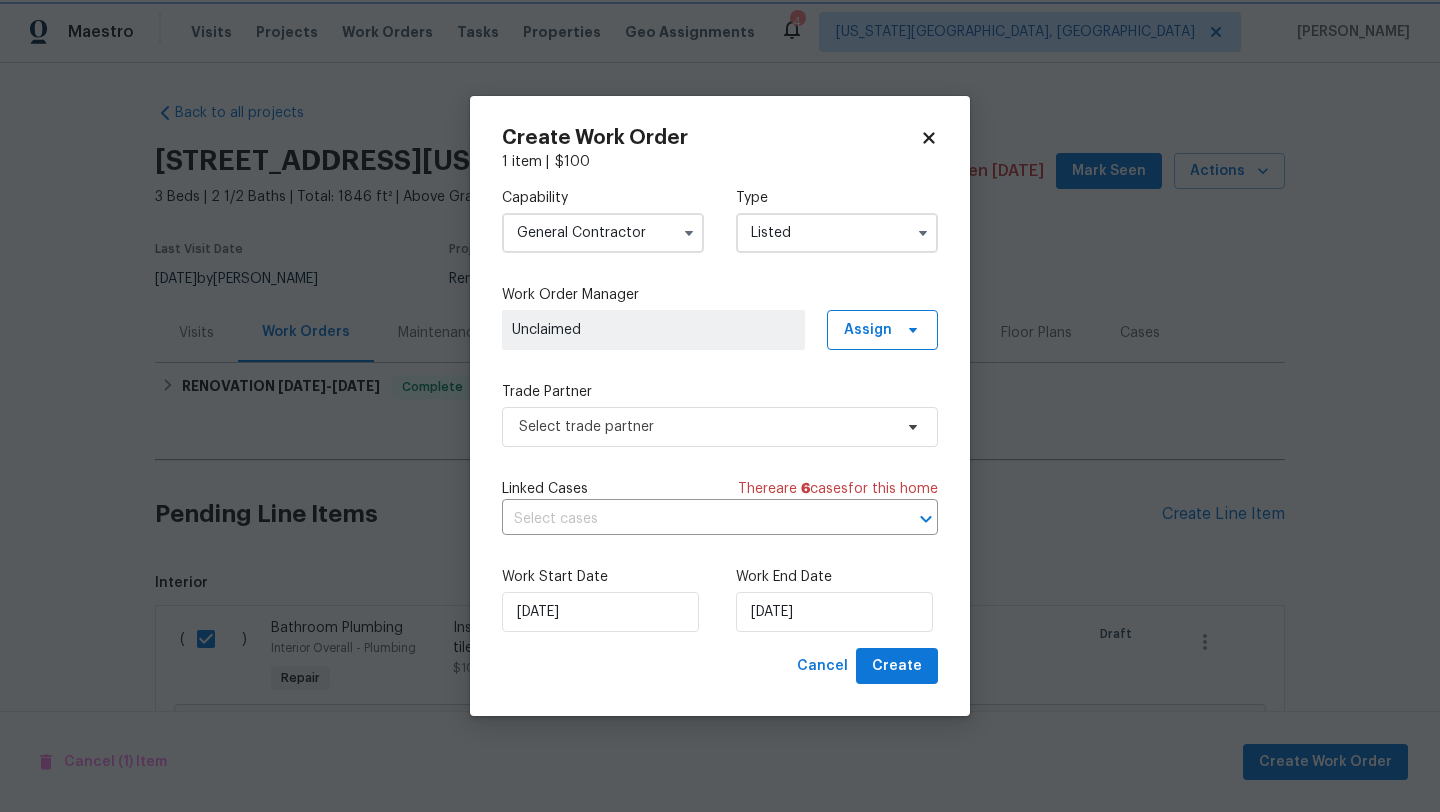 scroll, scrollTop: 0, scrollLeft: 0, axis: both 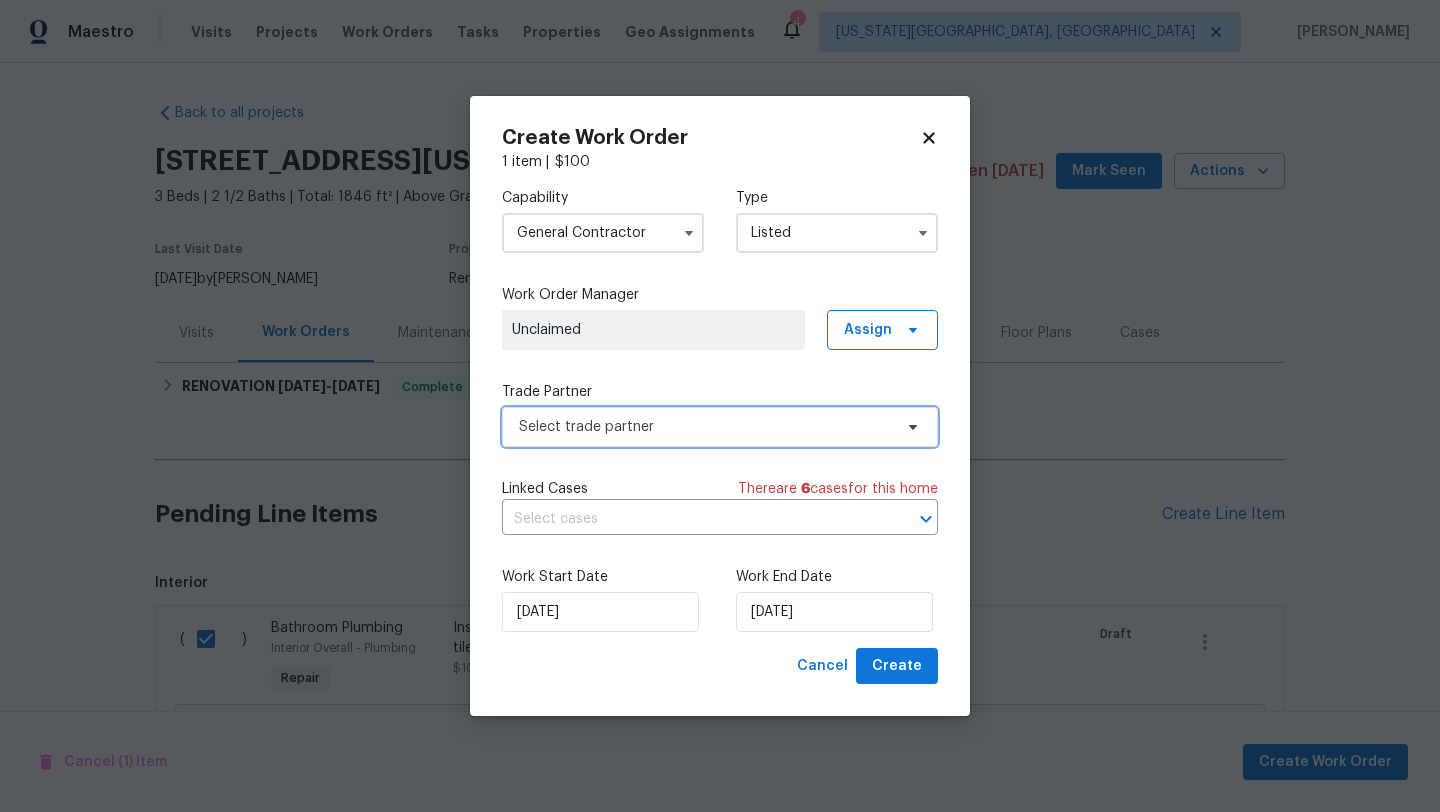 click on "Select trade partner" at bounding box center (720, 427) 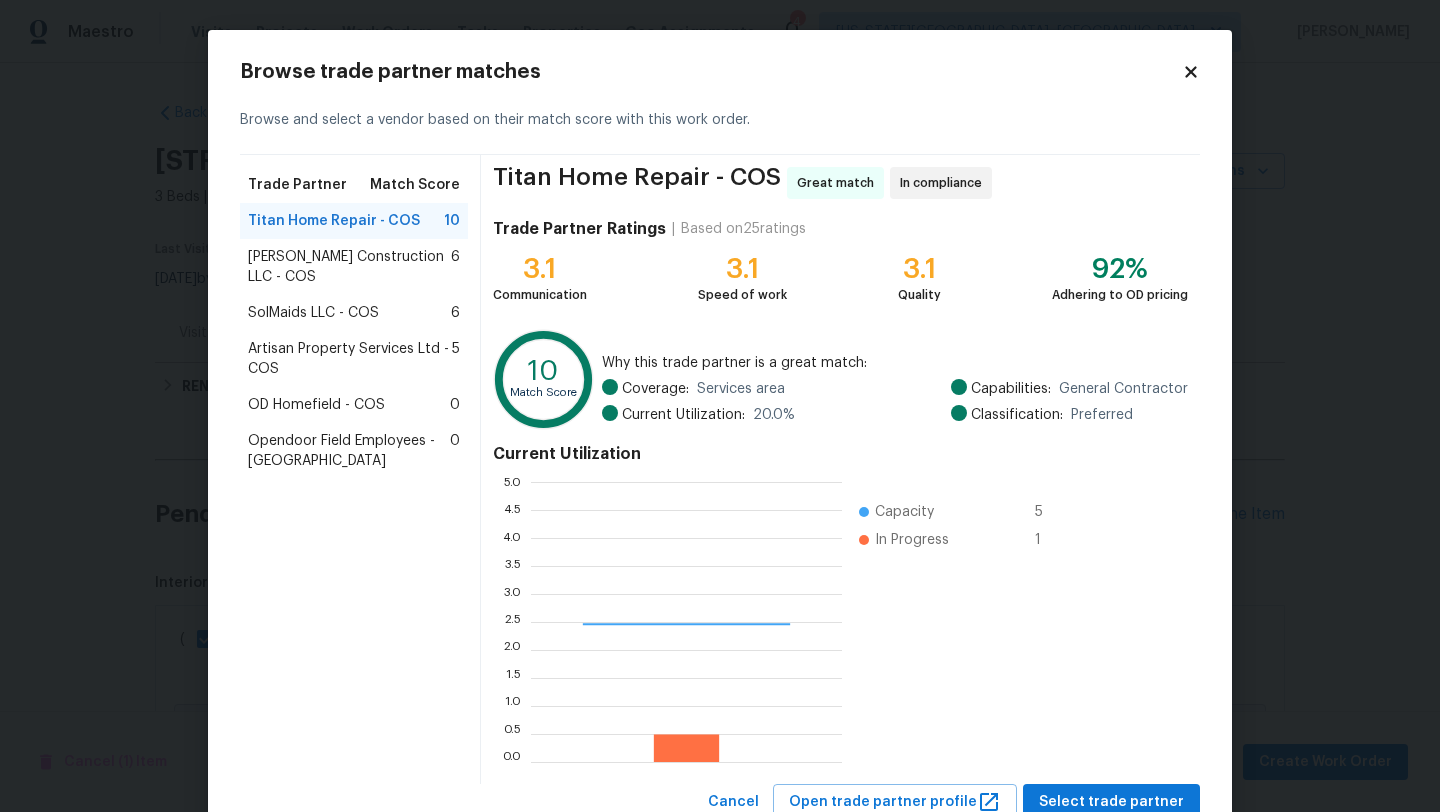 scroll, scrollTop: 2, scrollLeft: 1, axis: both 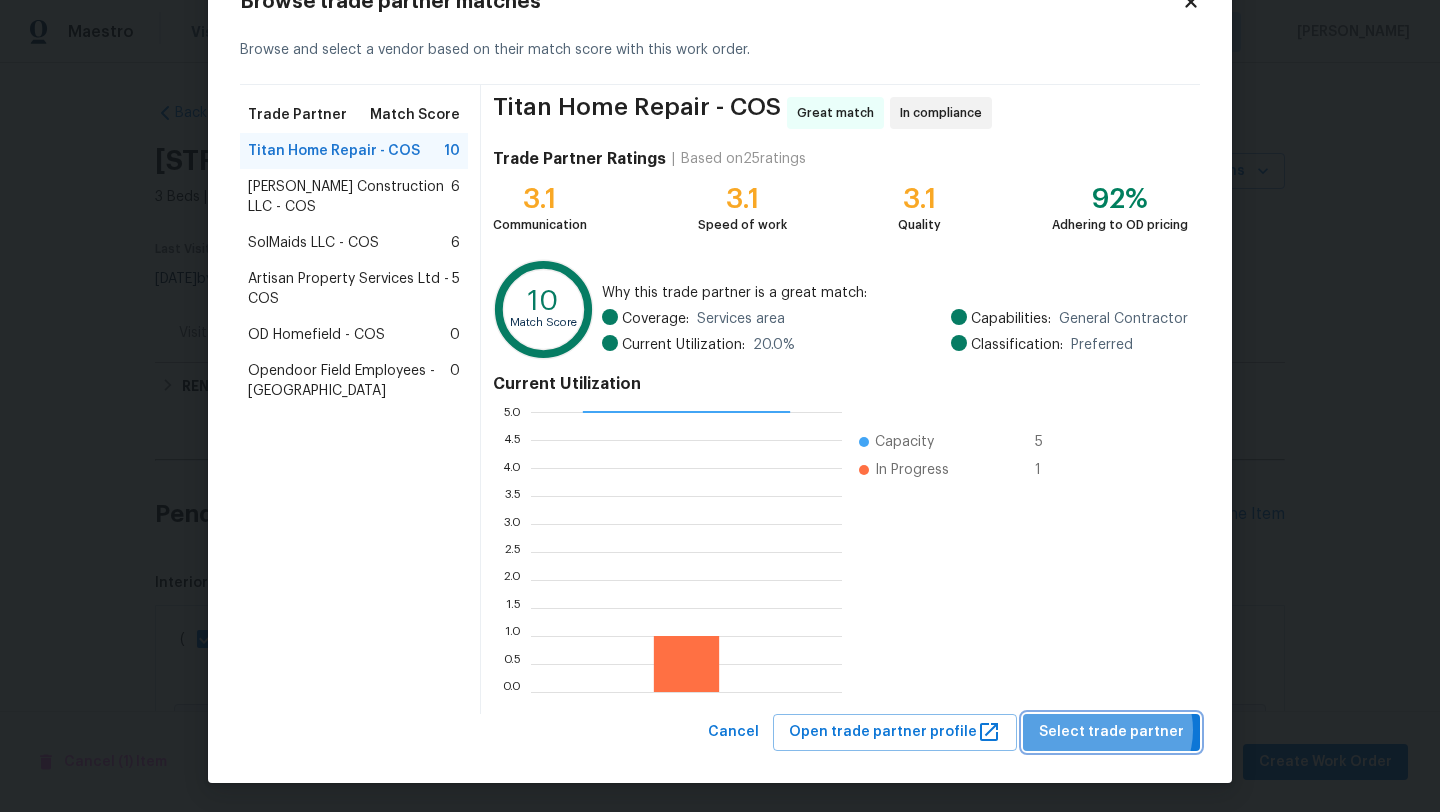 click on "Select trade partner" at bounding box center [1111, 732] 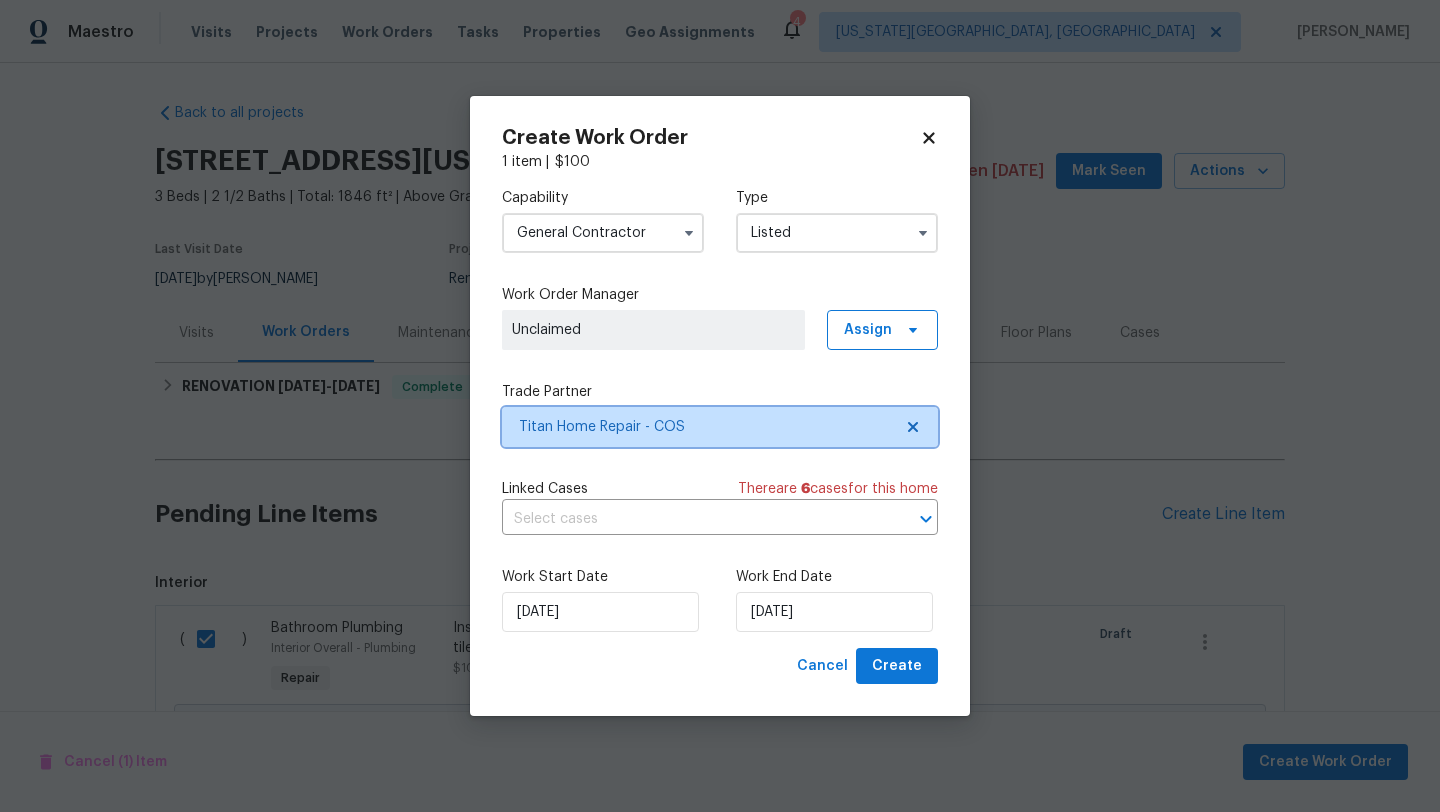 scroll, scrollTop: 0, scrollLeft: 0, axis: both 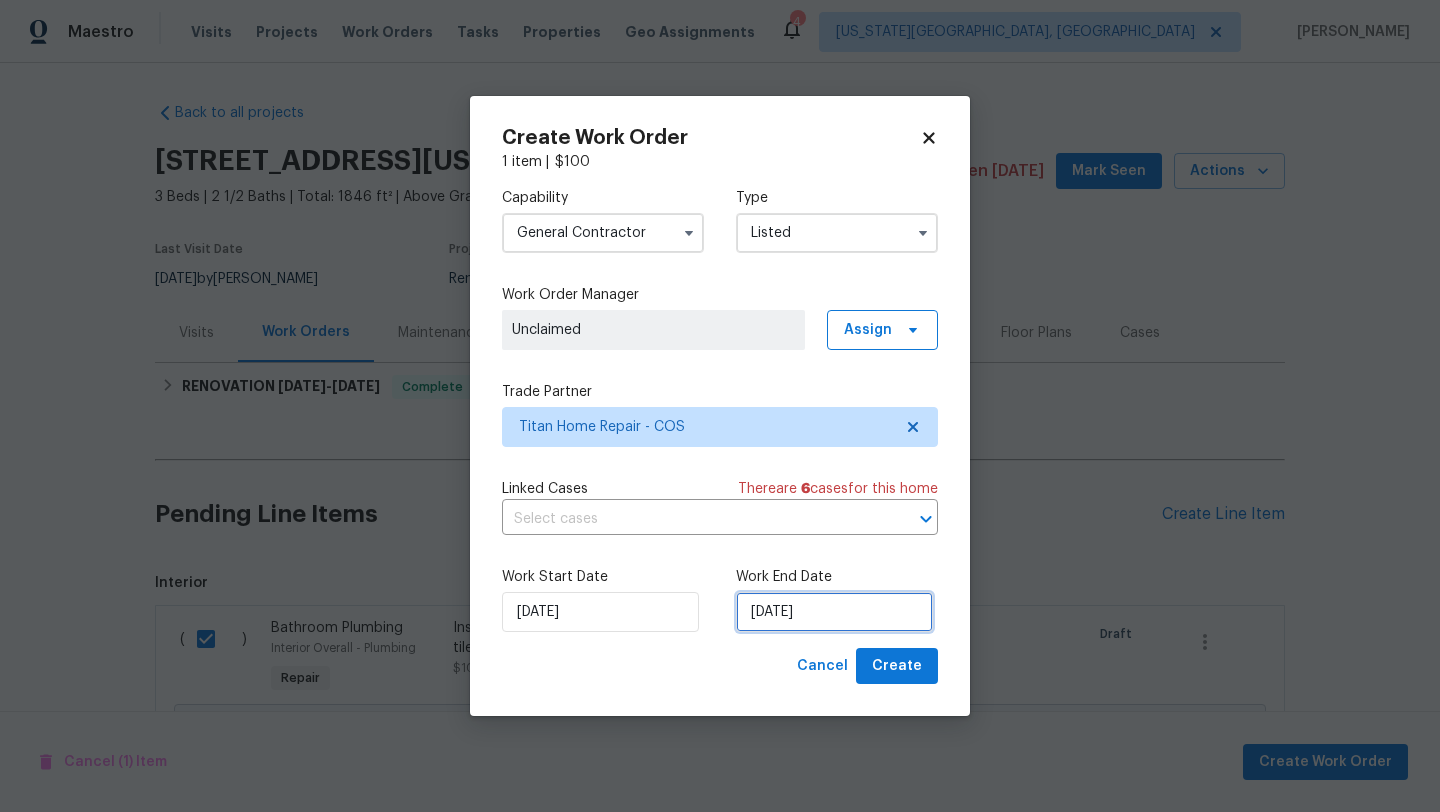 click on "7/21/2025" at bounding box center [834, 612] 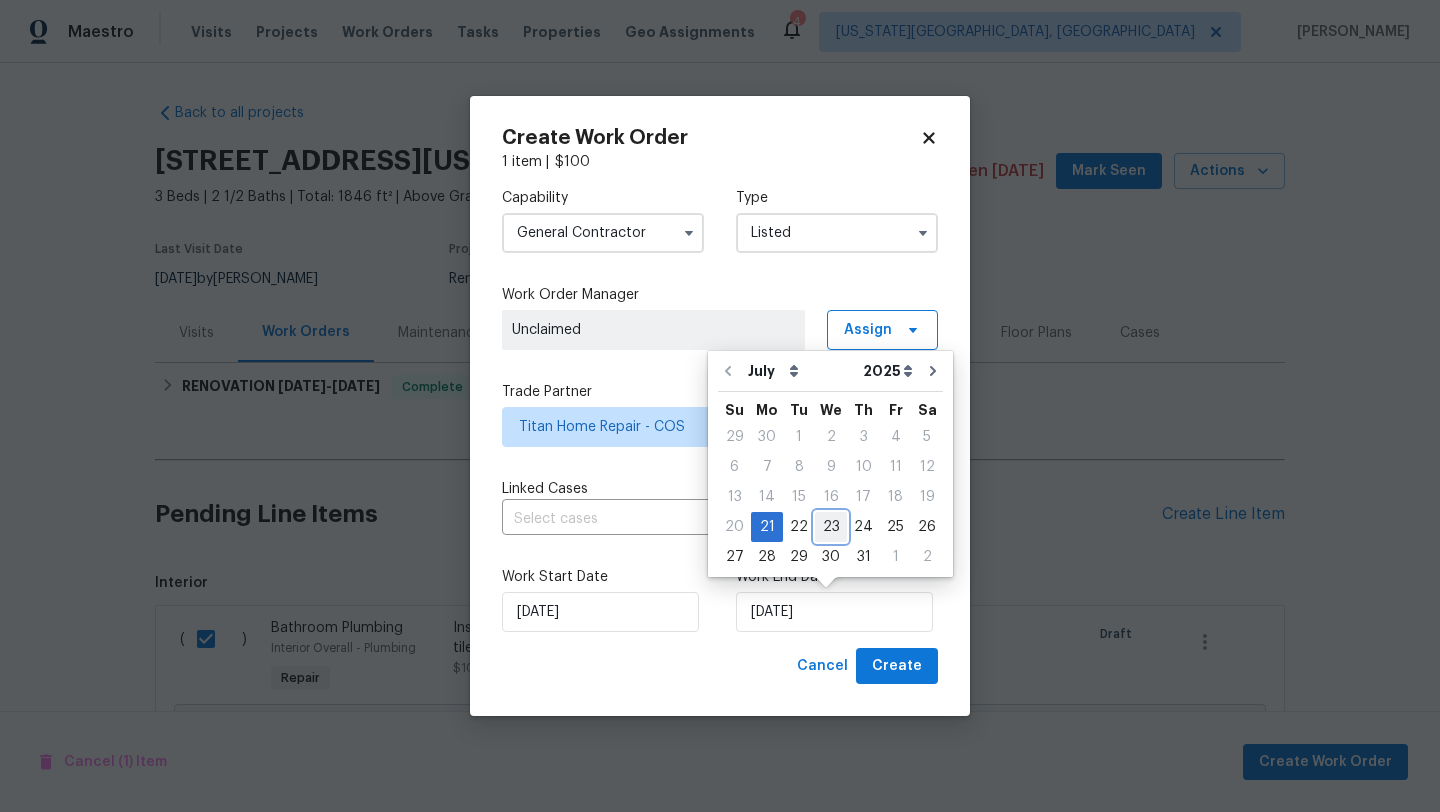 click on "23" at bounding box center (831, 527) 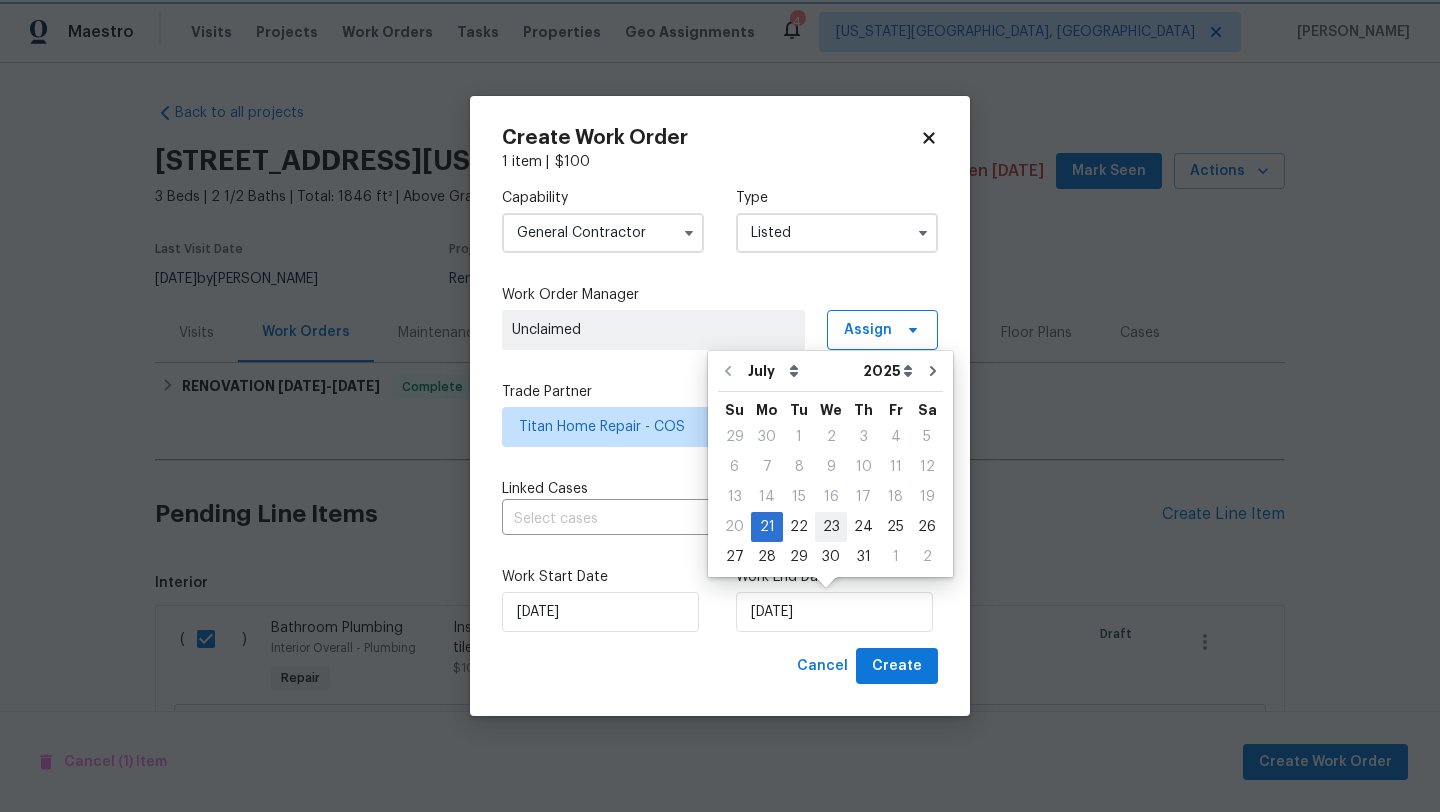 type on "7/23/2025" 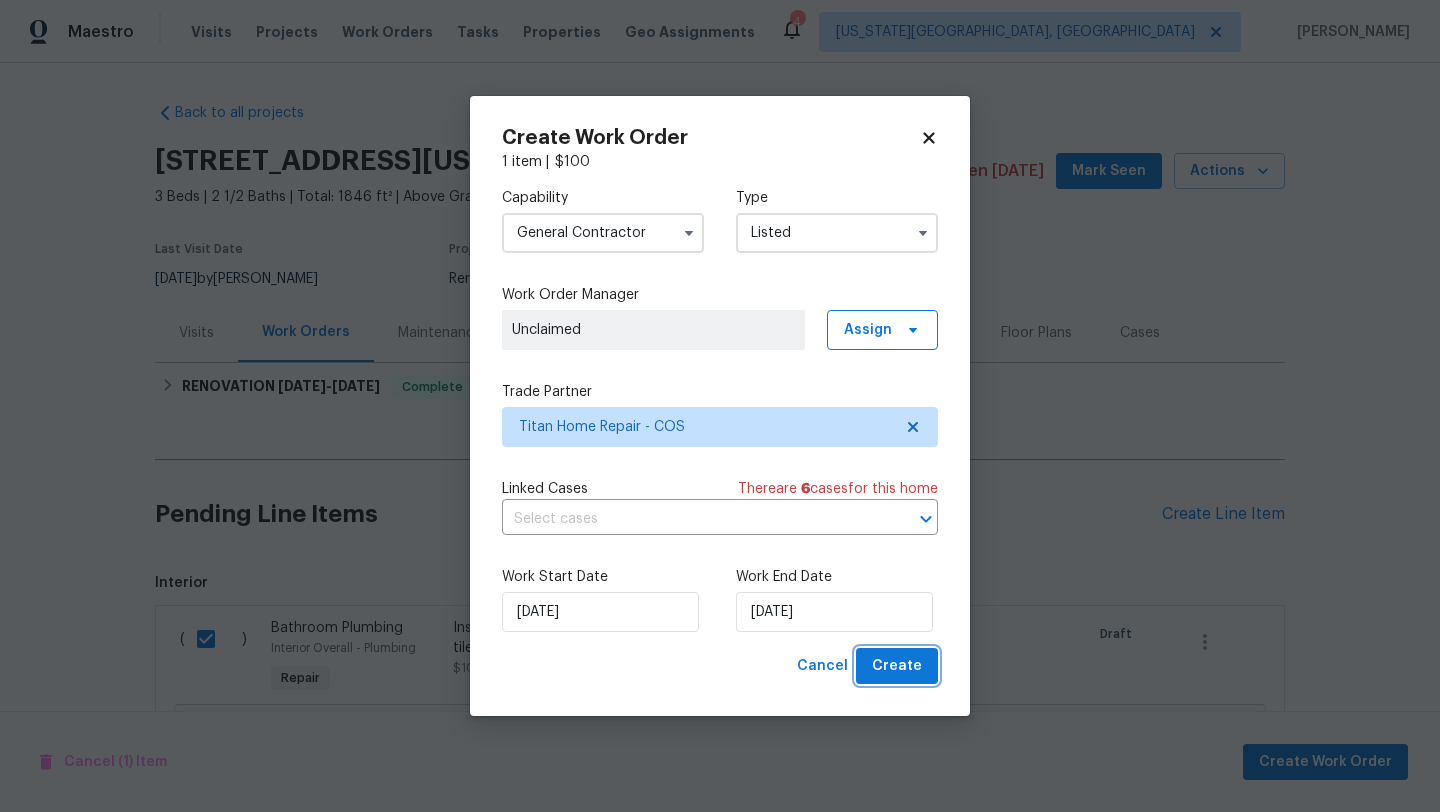 click on "Create" at bounding box center [897, 666] 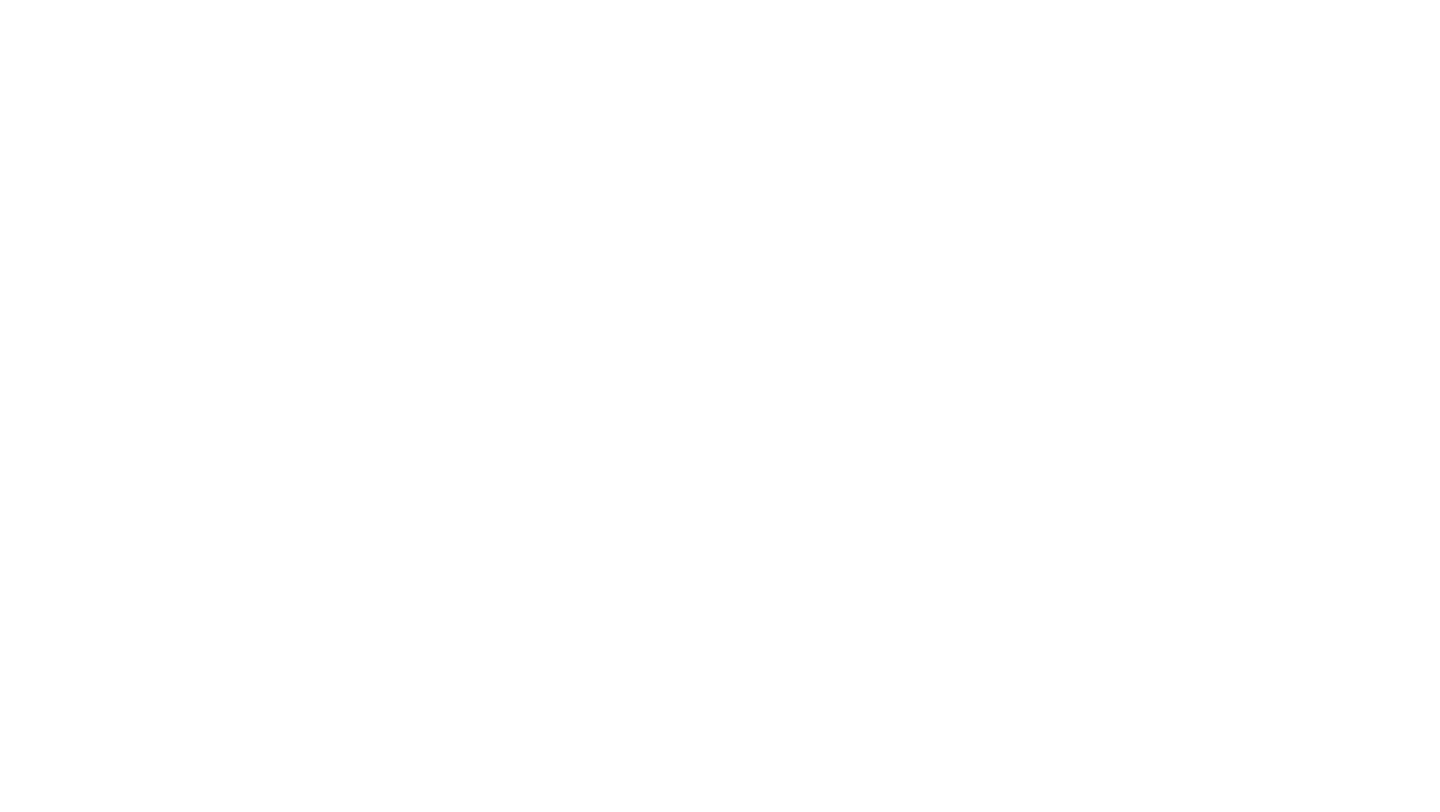scroll, scrollTop: 0, scrollLeft: 0, axis: both 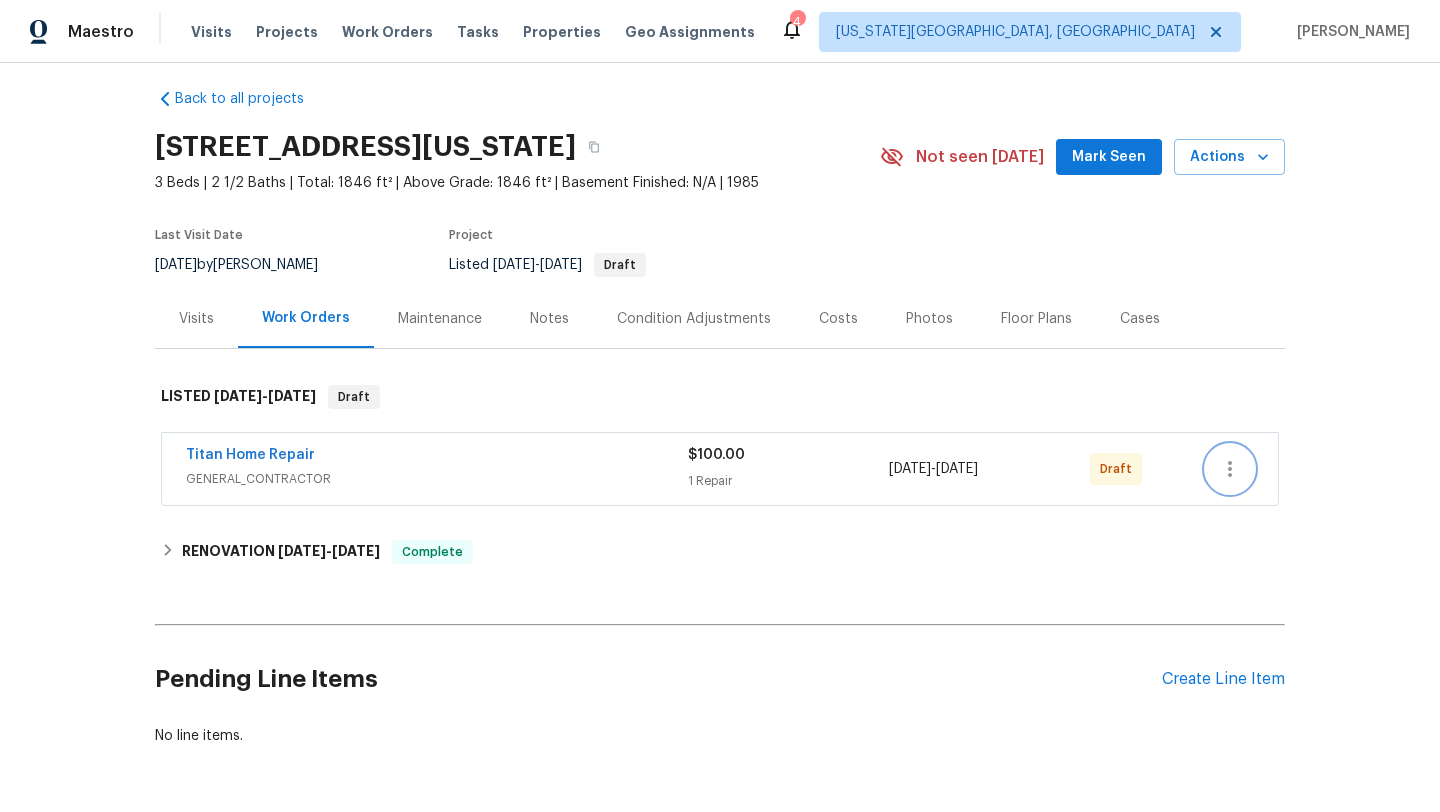 click at bounding box center [1230, 469] 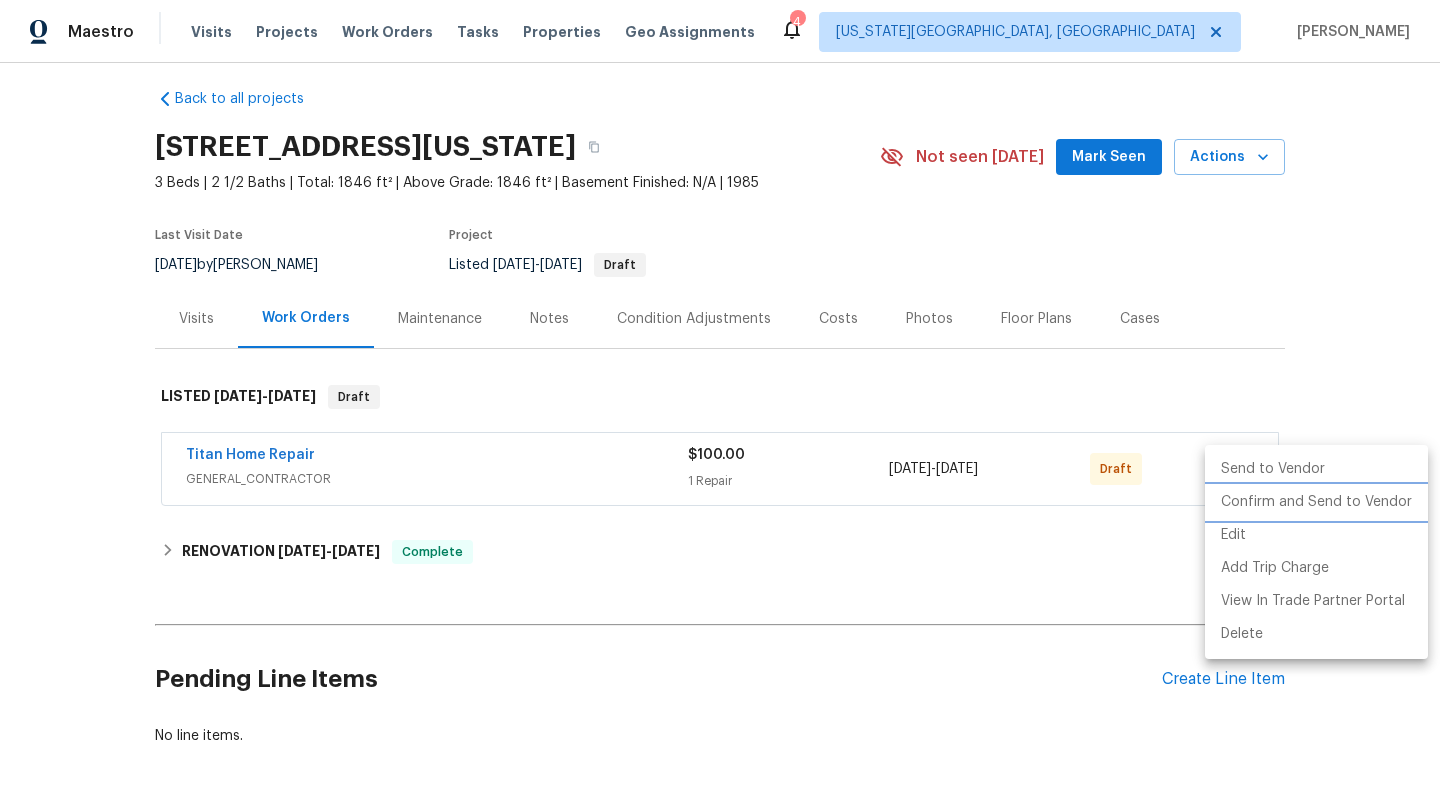 click on "Confirm and Send to Vendor" at bounding box center (1316, 502) 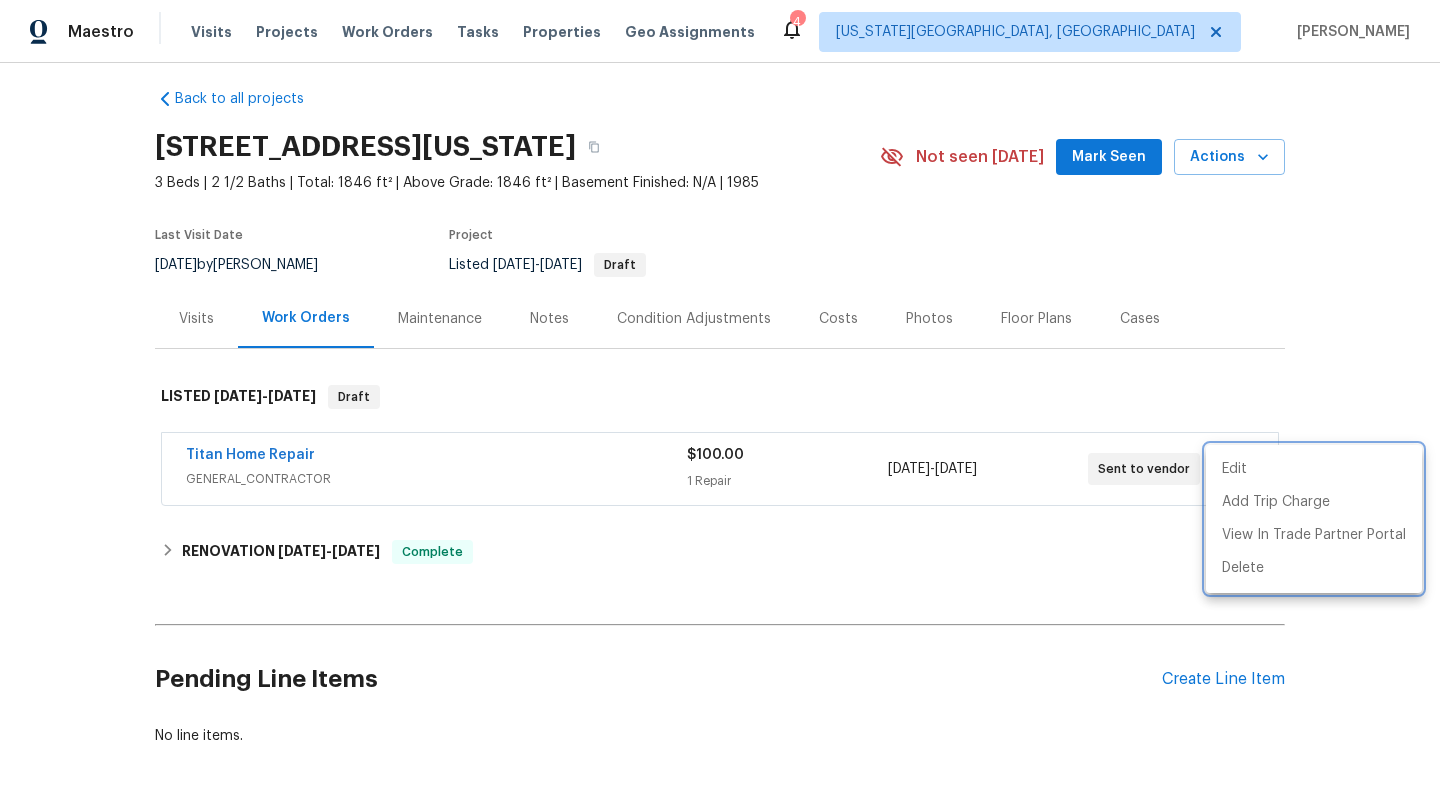 click at bounding box center (720, 406) 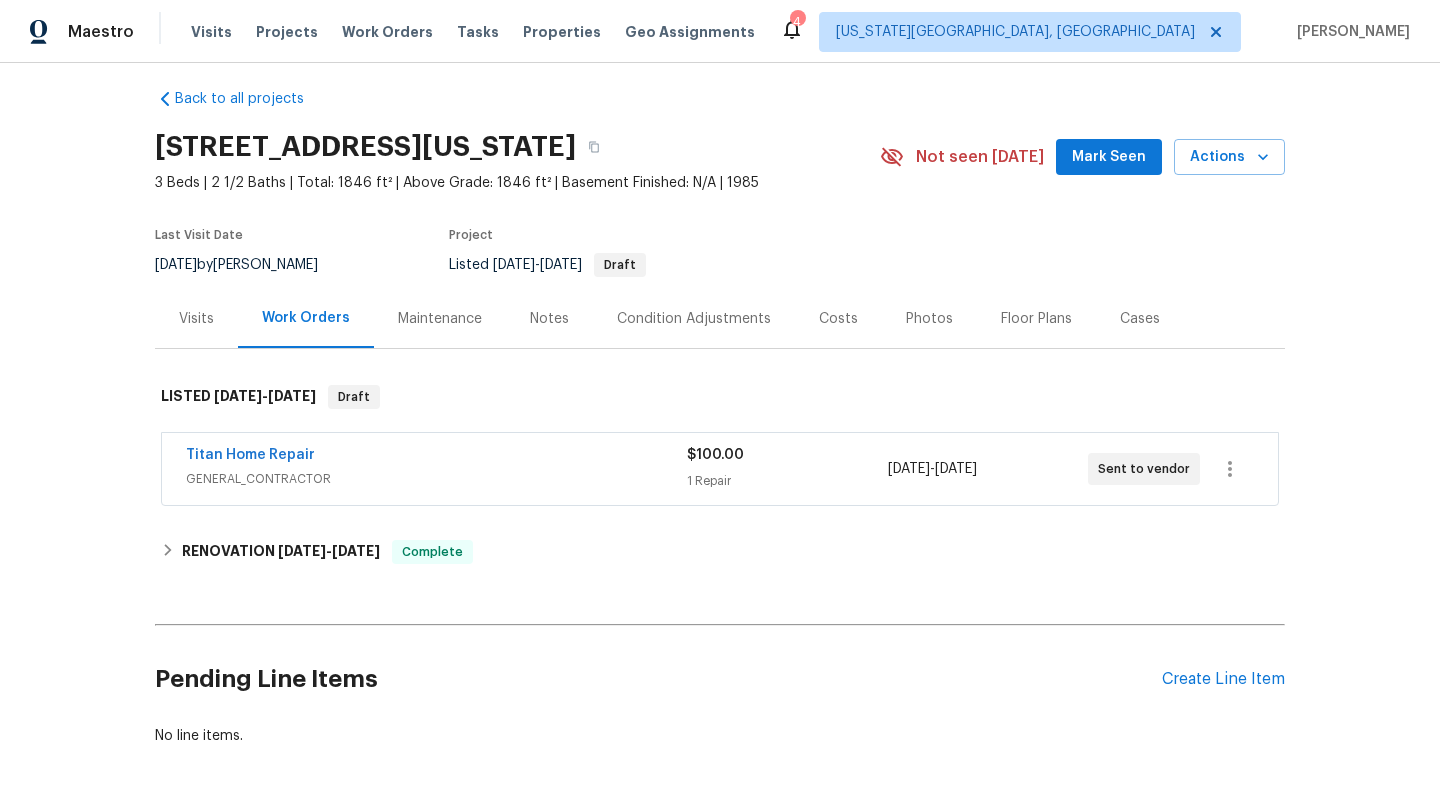 click on "Mark Seen" at bounding box center [1109, 157] 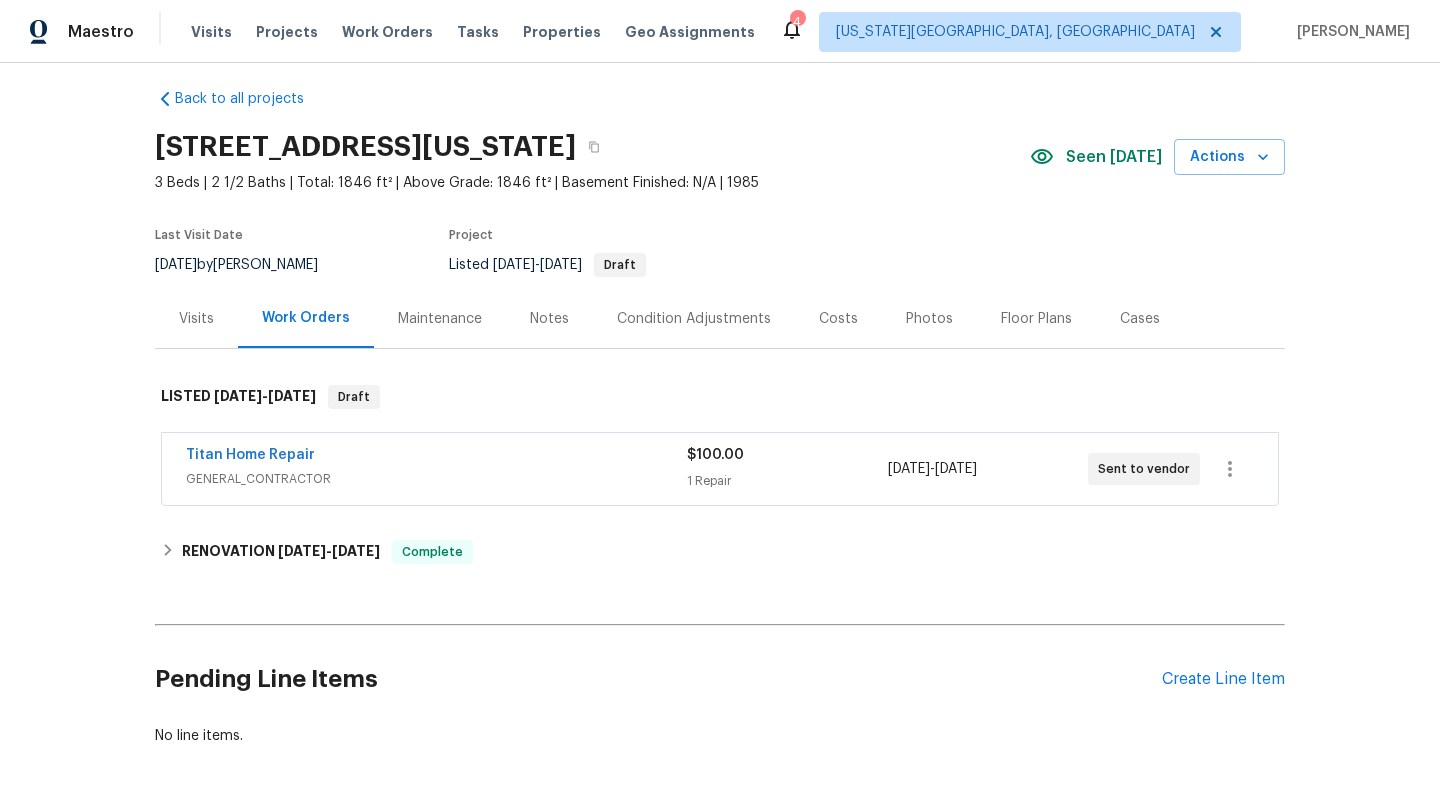 click on "Notes" at bounding box center (549, 319) 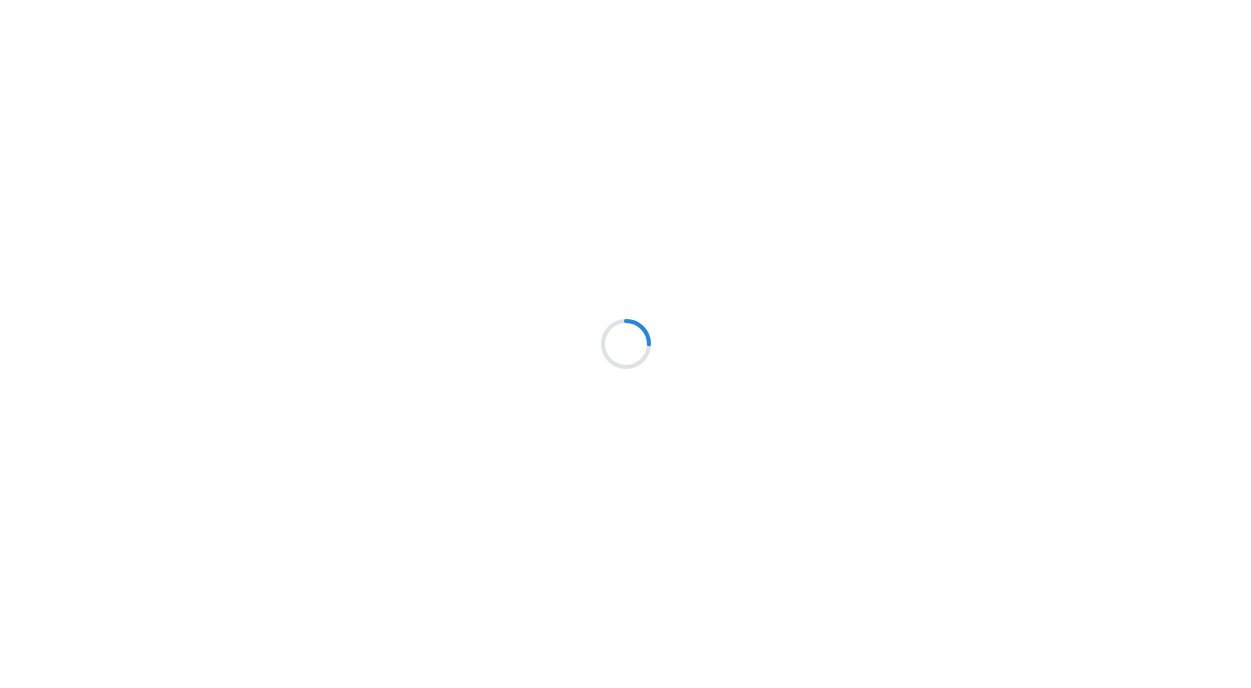 scroll, scrollTop: 0, scrollLeft: 0, axis: both 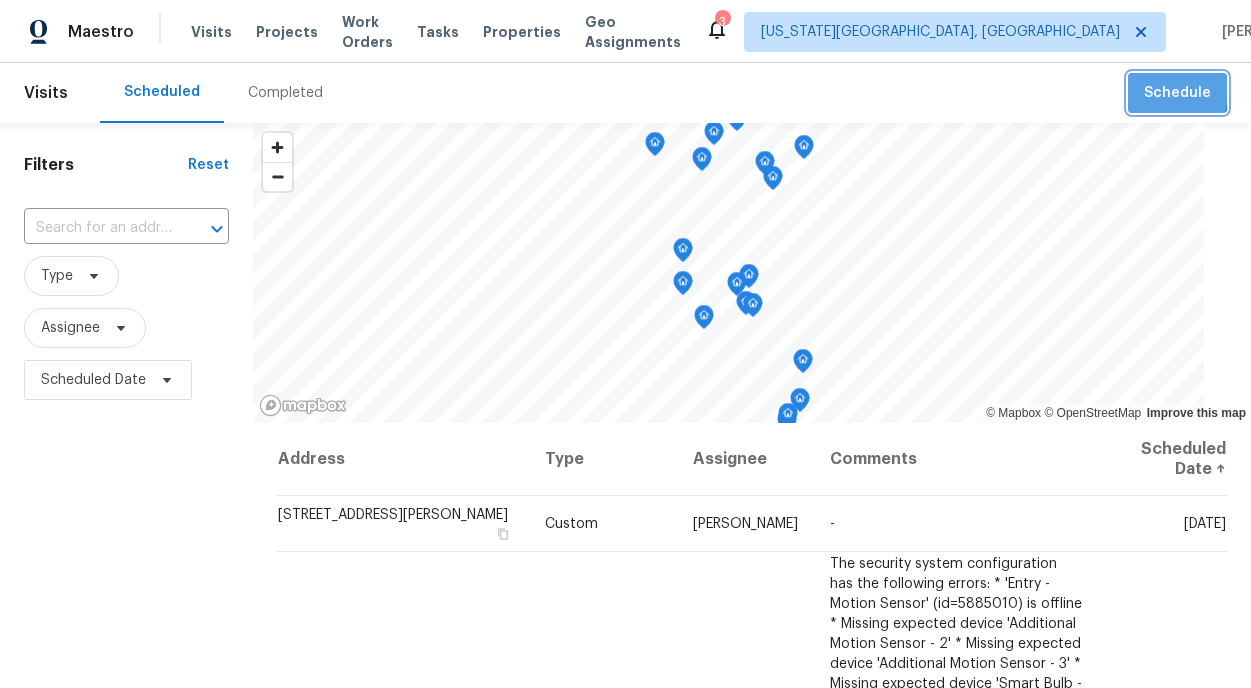 click on "Schedule" at bounding box center (1177, 93) 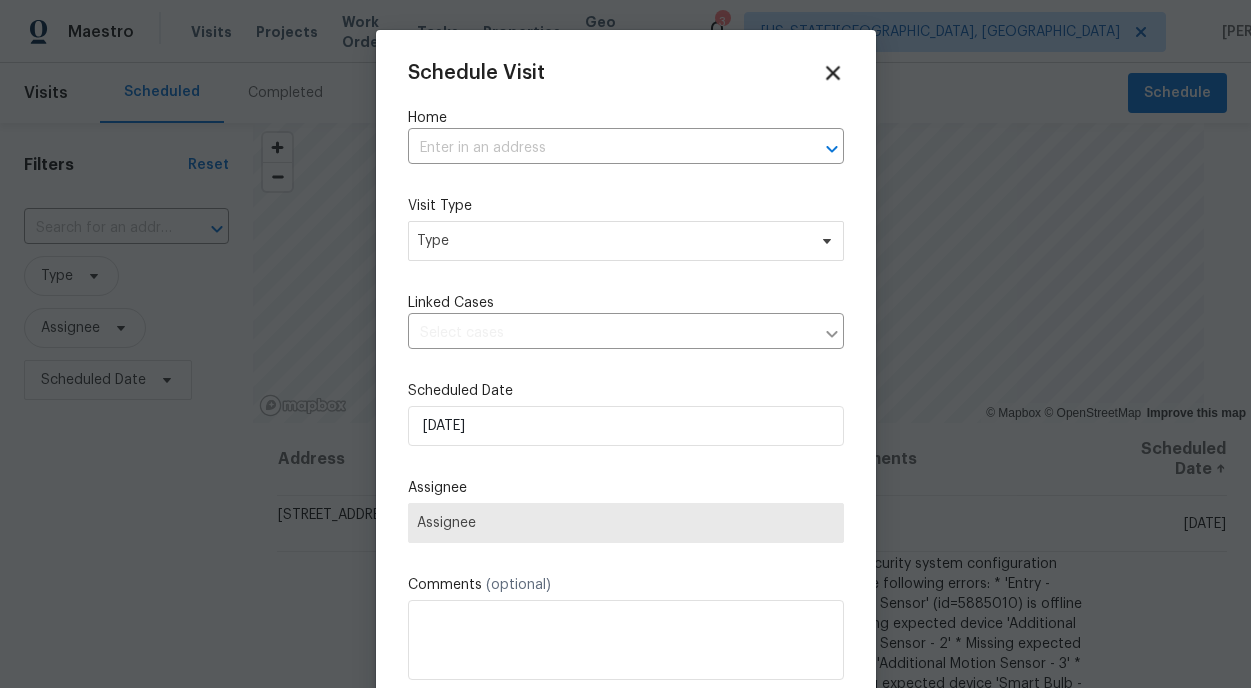 click 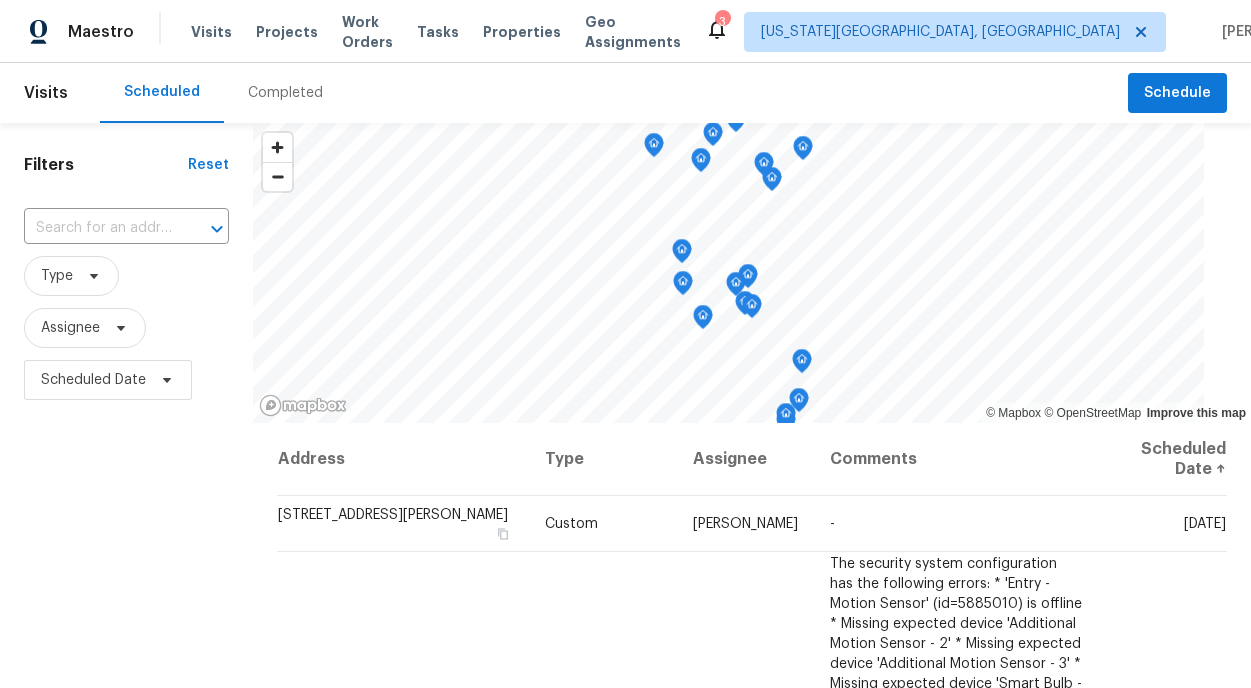 scroll, scrollTop: 0, scrollLeft: 0, axis: both 